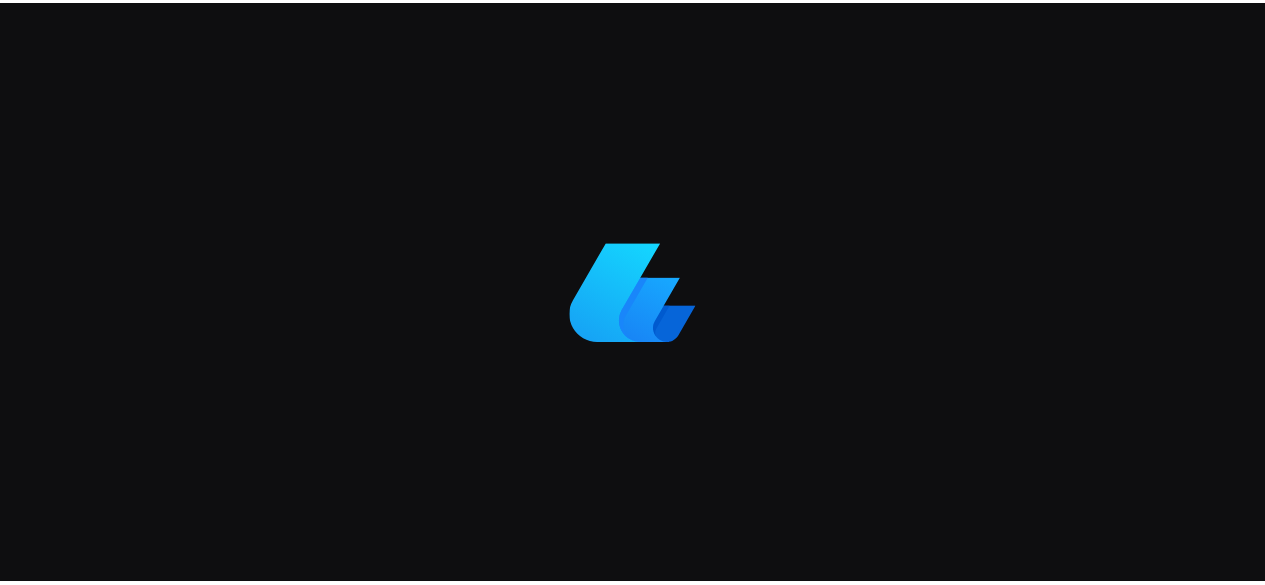 scroll, scrollTop: 0, scrollLeft: 0, axis: both 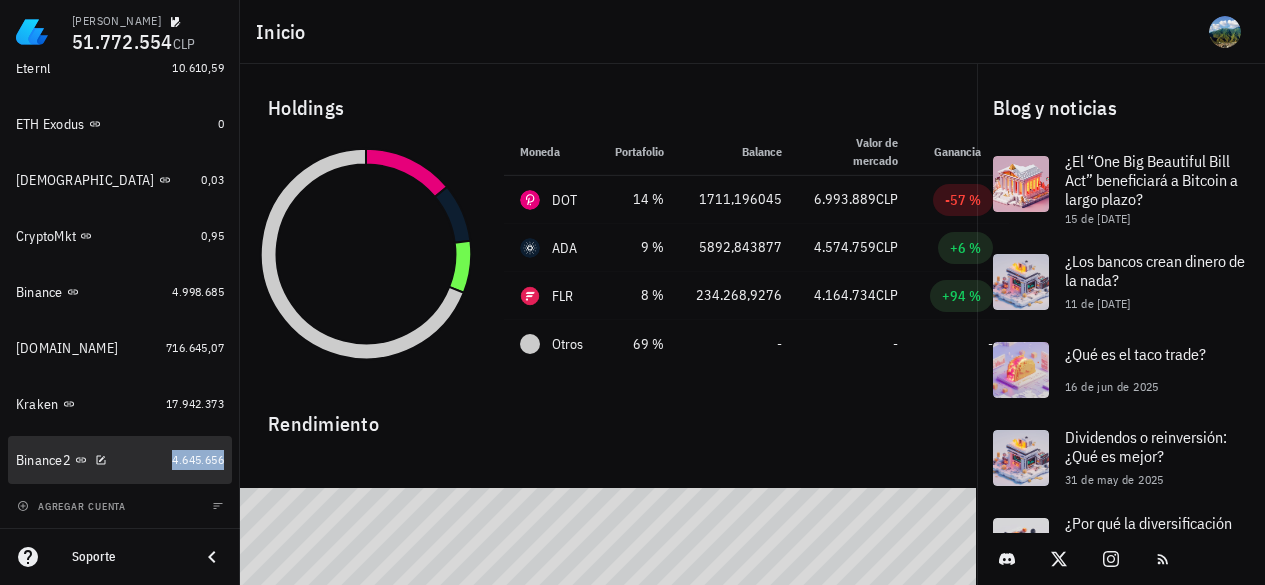 click on "4.645.656" at bounding box center [198, 459] 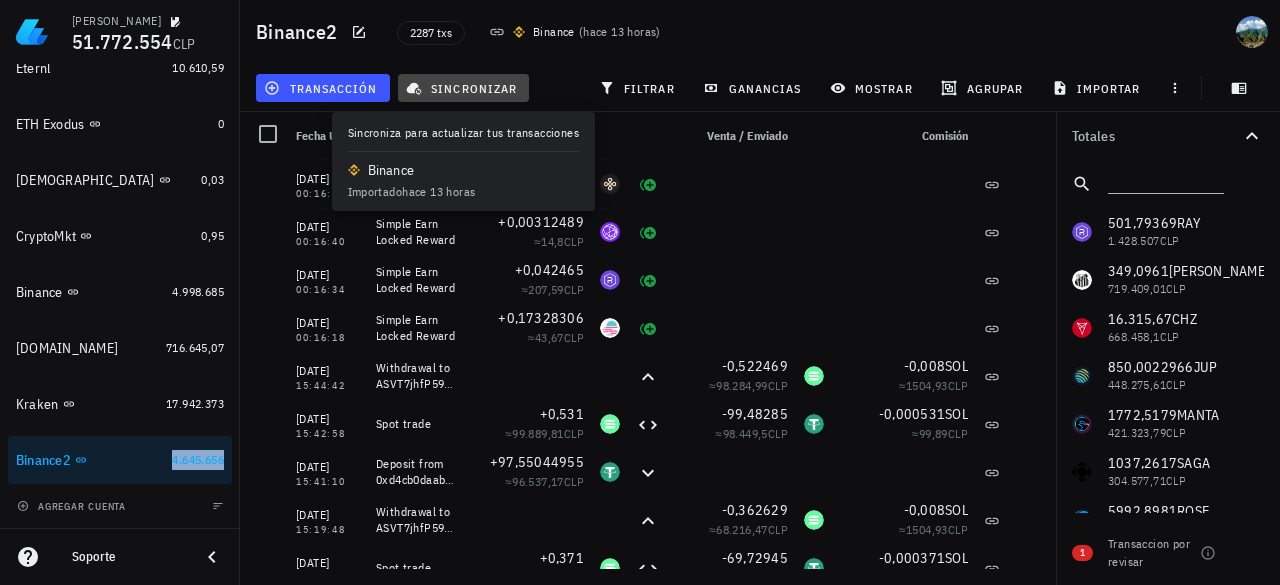 click on "sincronizar" at bounding box center [463, 88] 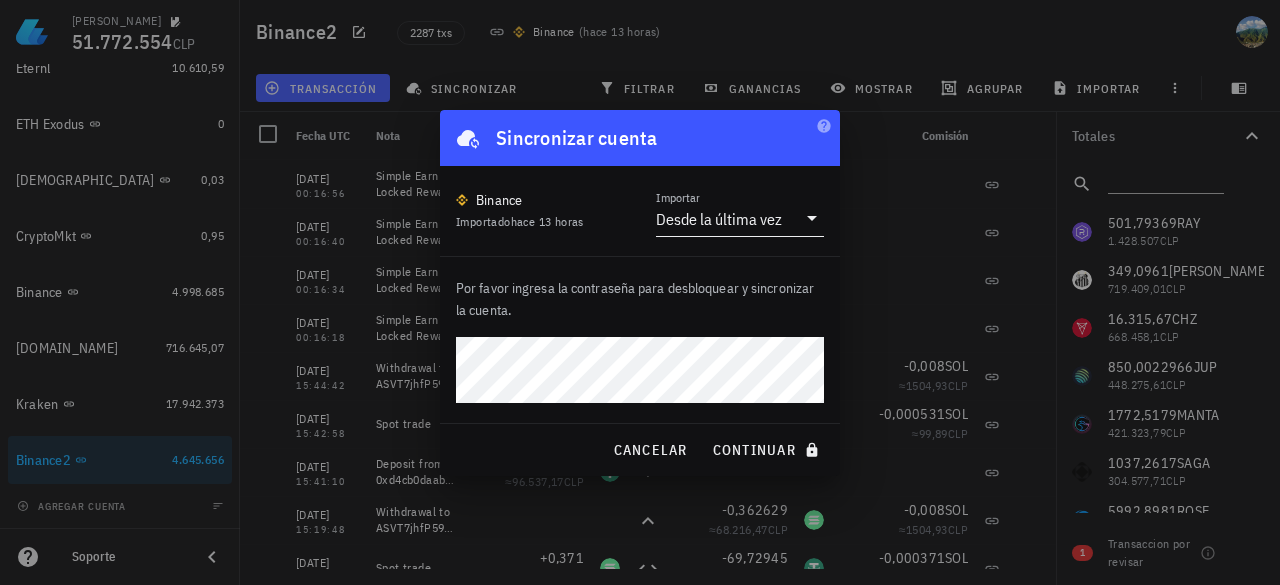 click on "Desde la última vez" at bounding box center (719, 219) 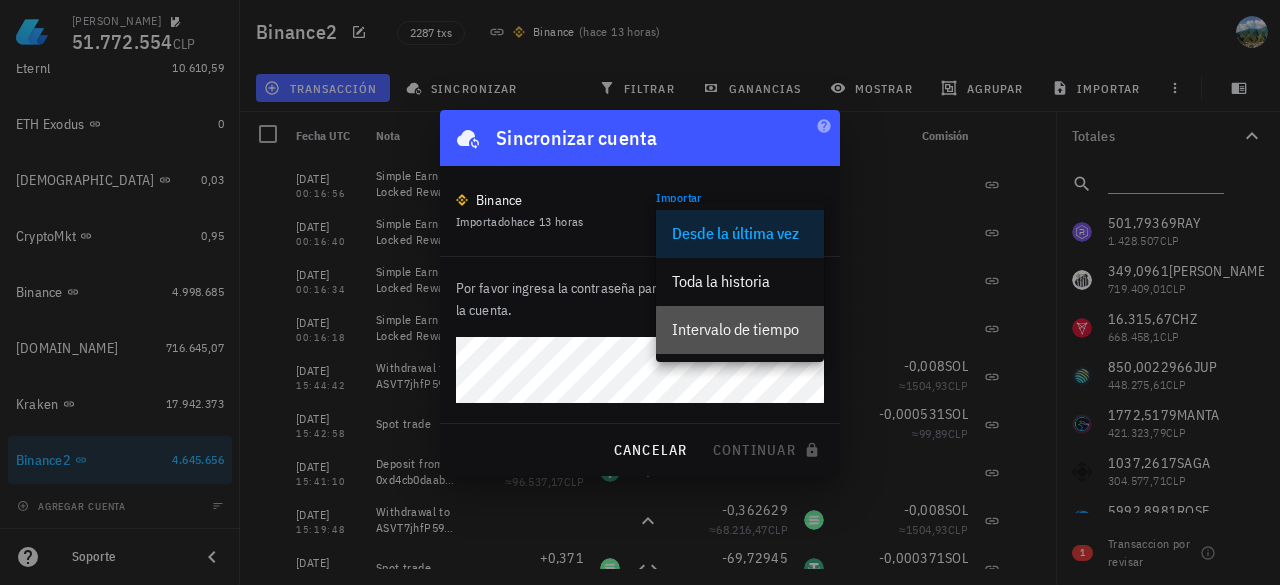 click on "Intervalo de tiempo" at bounding box center [740, 329] 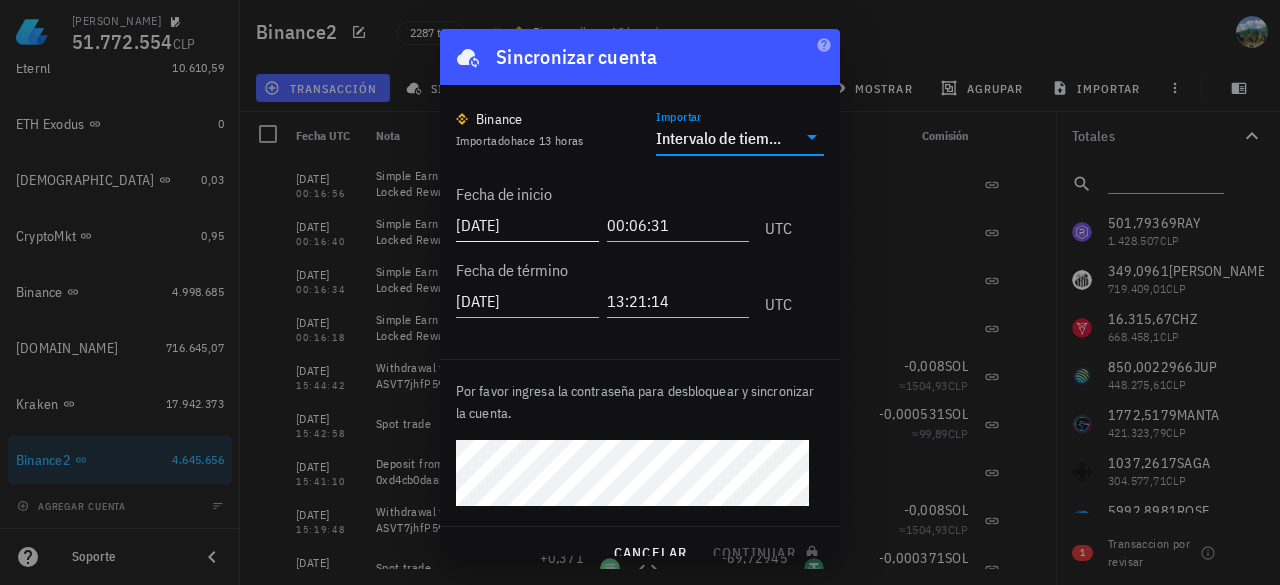 click on "[DATE]" at bounding box center (527, 225) 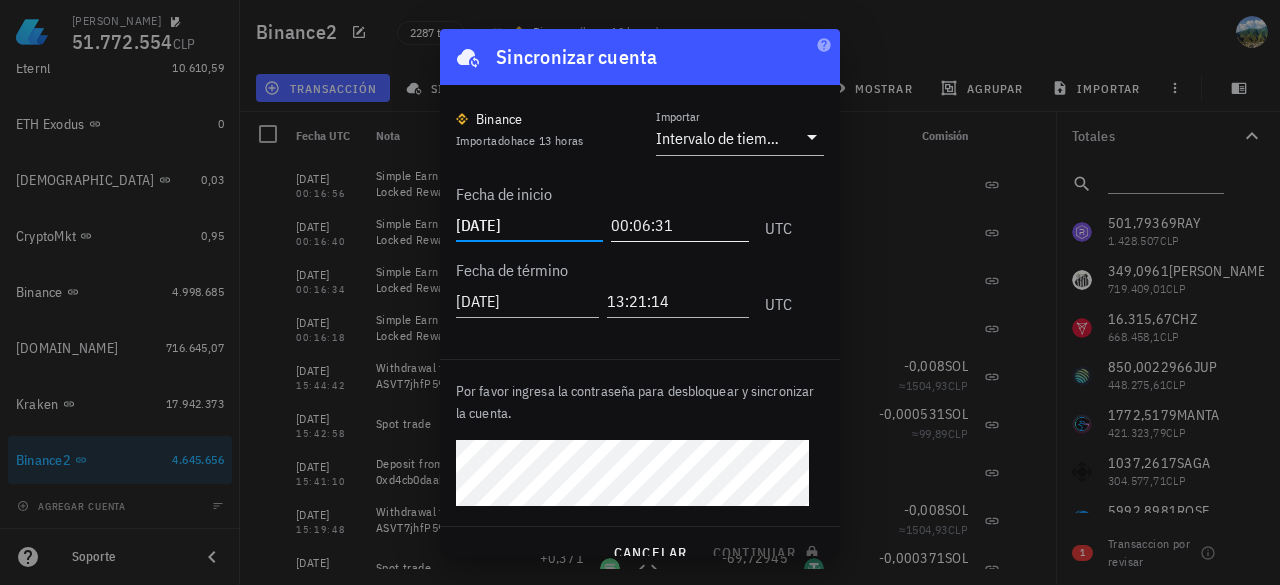 type on "[DATE]" 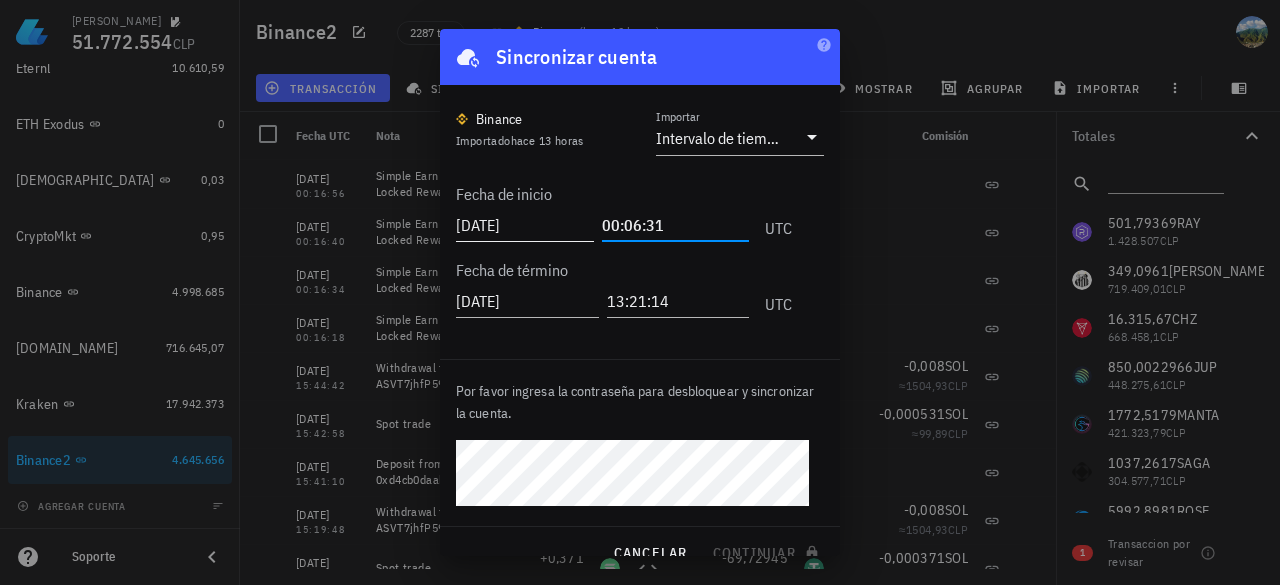 drag, startPoint x: 712, startPoint y: 223, endPoint x: 542, endPoint y: 209, distance: 170.5755 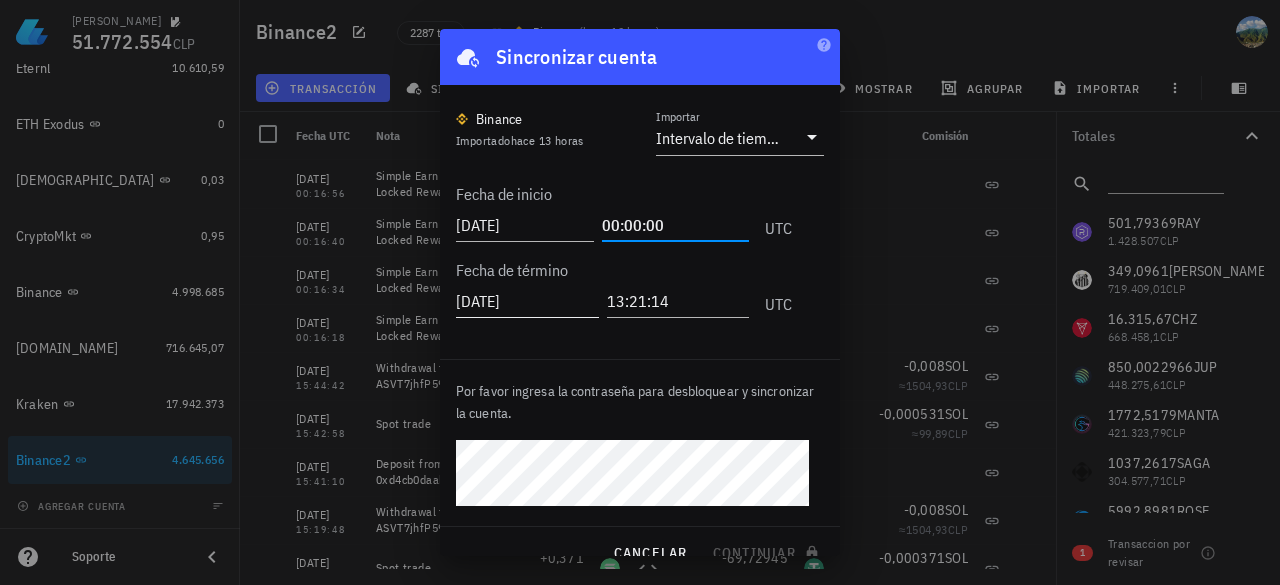 type on "00:00:00" 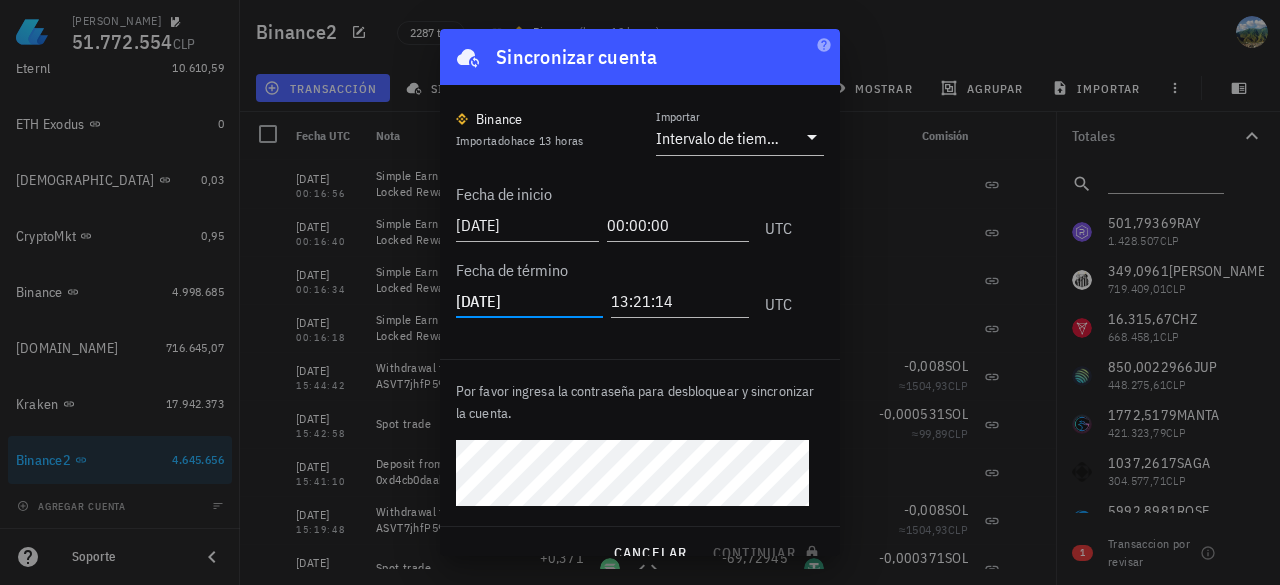 click on "[DATE]" at bounding box center (529, 301) 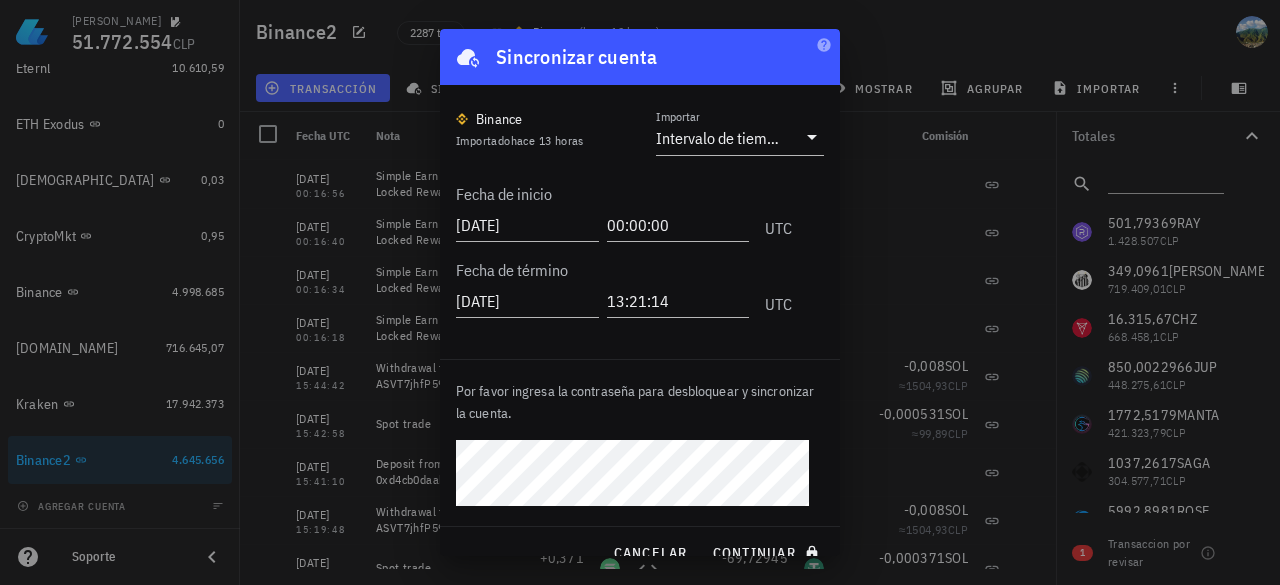 click on "continuar" at bounding box center (768, 553) 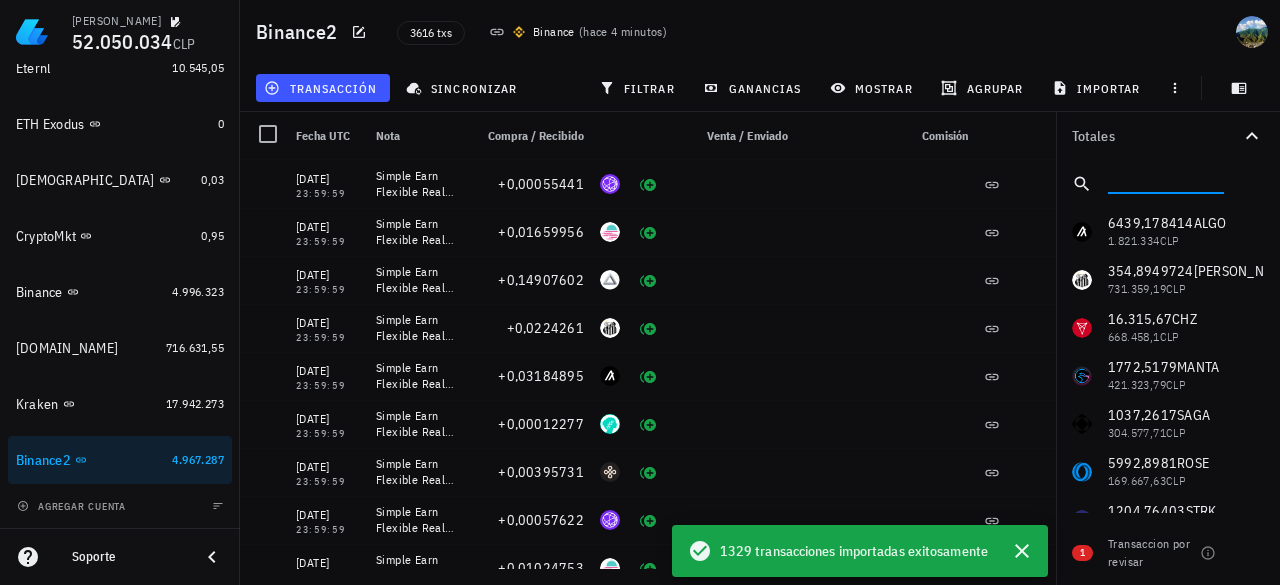 click at bounding box center [1164, 180] 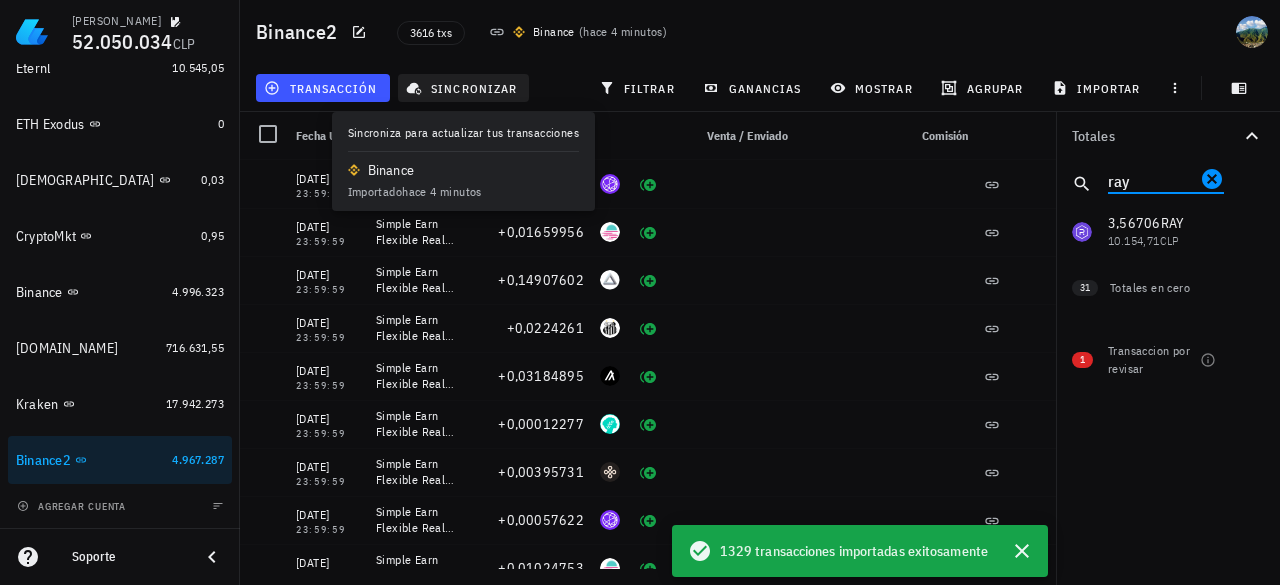 type on "ray" 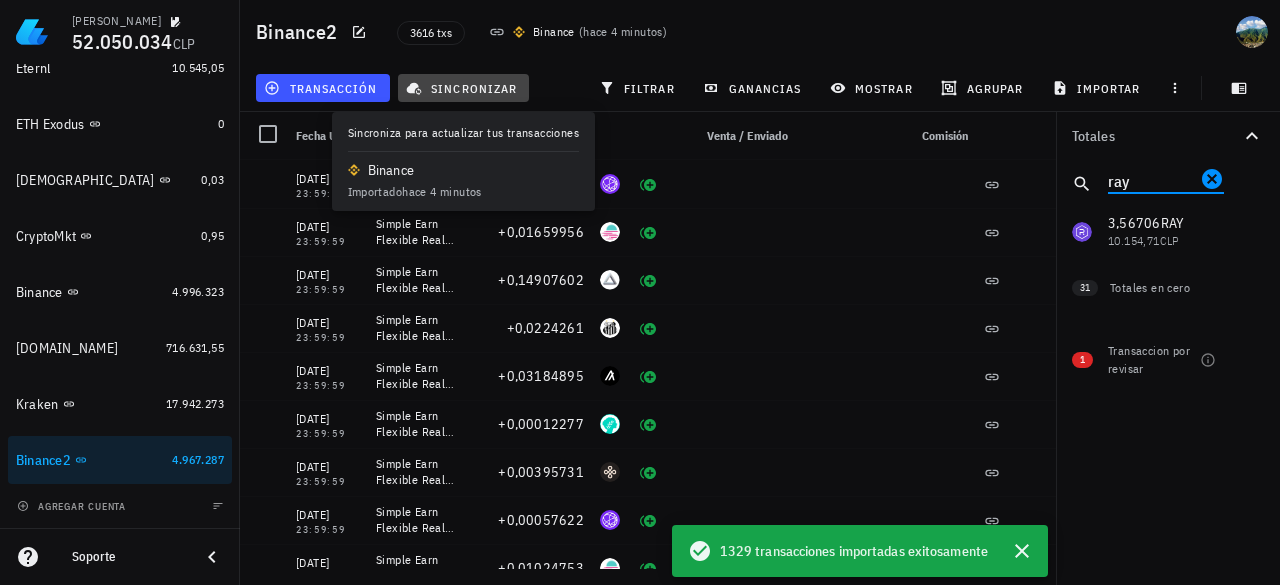 click on "sincronizar" at bounding box center [463, 88] 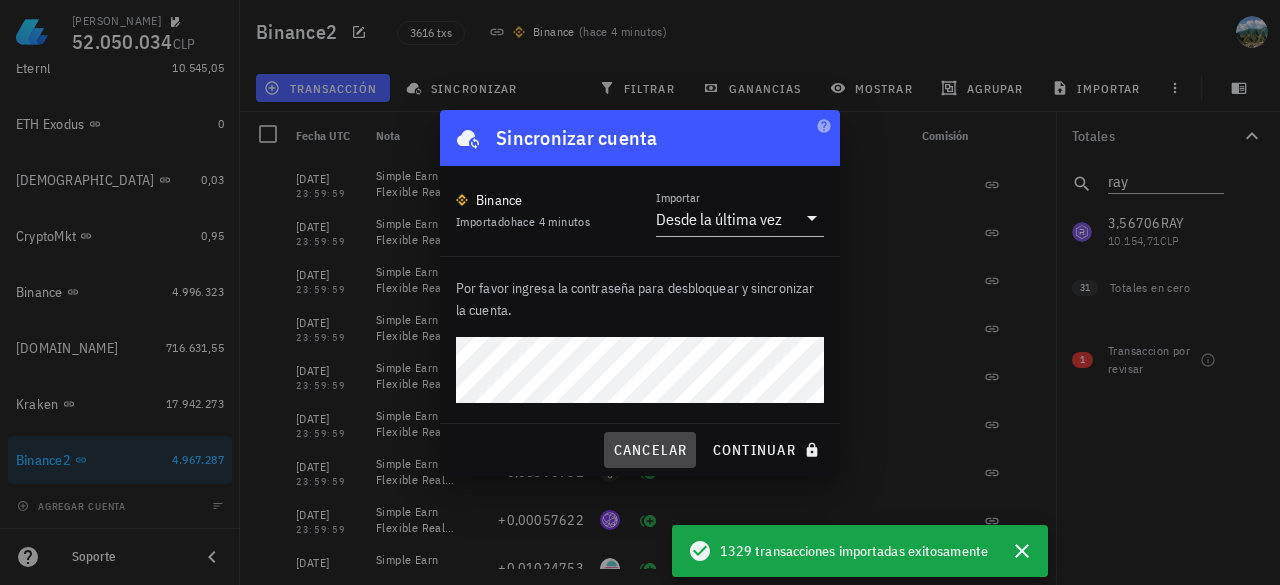 click on "cancelar" at bounding box center (649, 450) 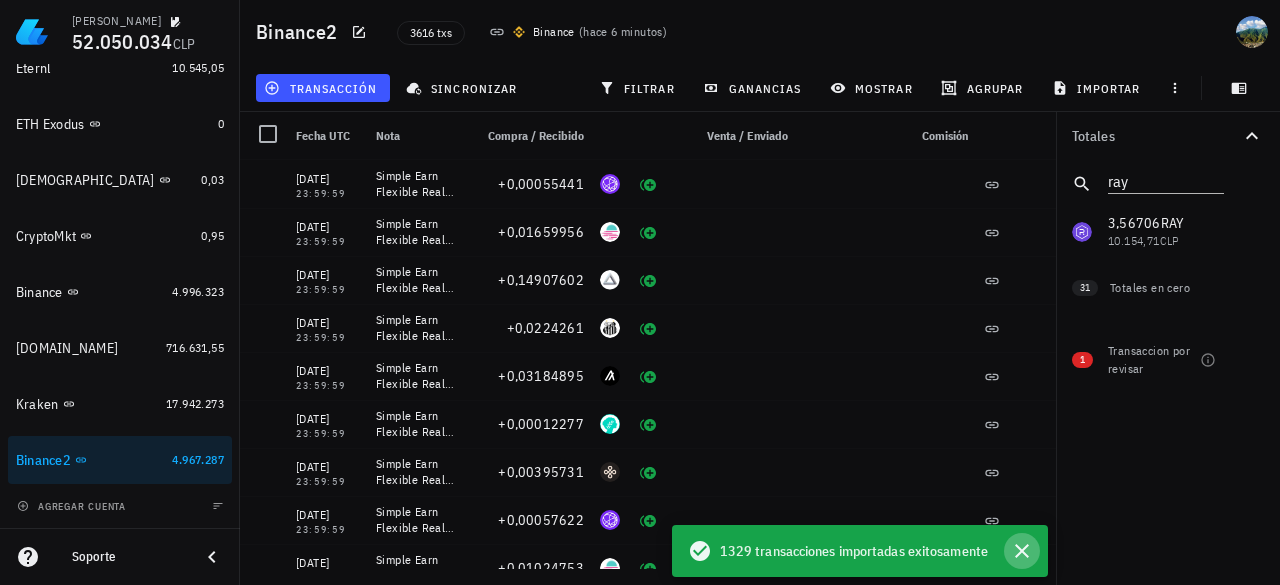 drag, startPoint x: 1024, startPoint y: 549, endPoint x: 989, endPoint y: 519, distance: 46.09772 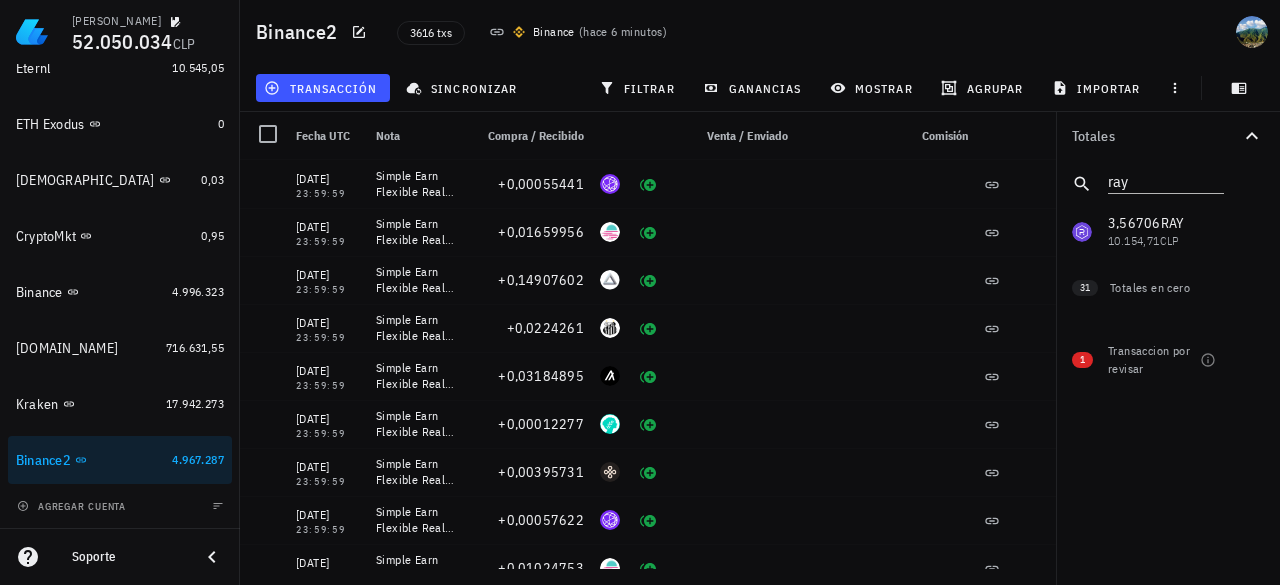 click on "3616 txs
Binance   ( hace 6 minutos )" at bounding box center [672, 32] 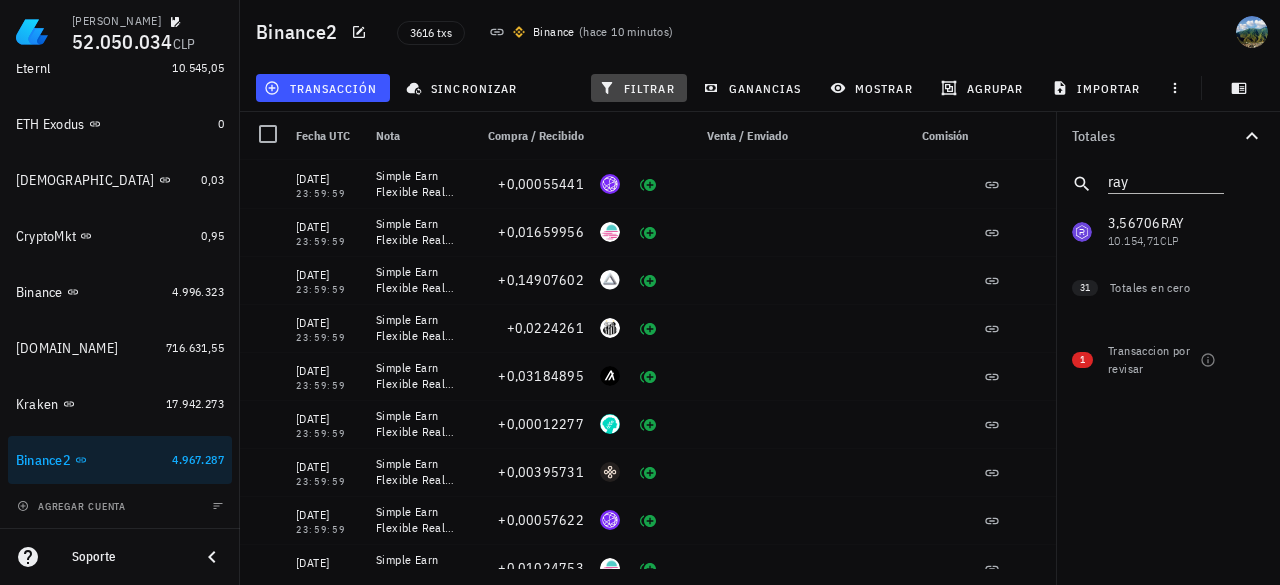 drag, startPoint x: 616, startPoint y: 83, endPoint x: 654, endPoint y: 141, distance: 69.339745 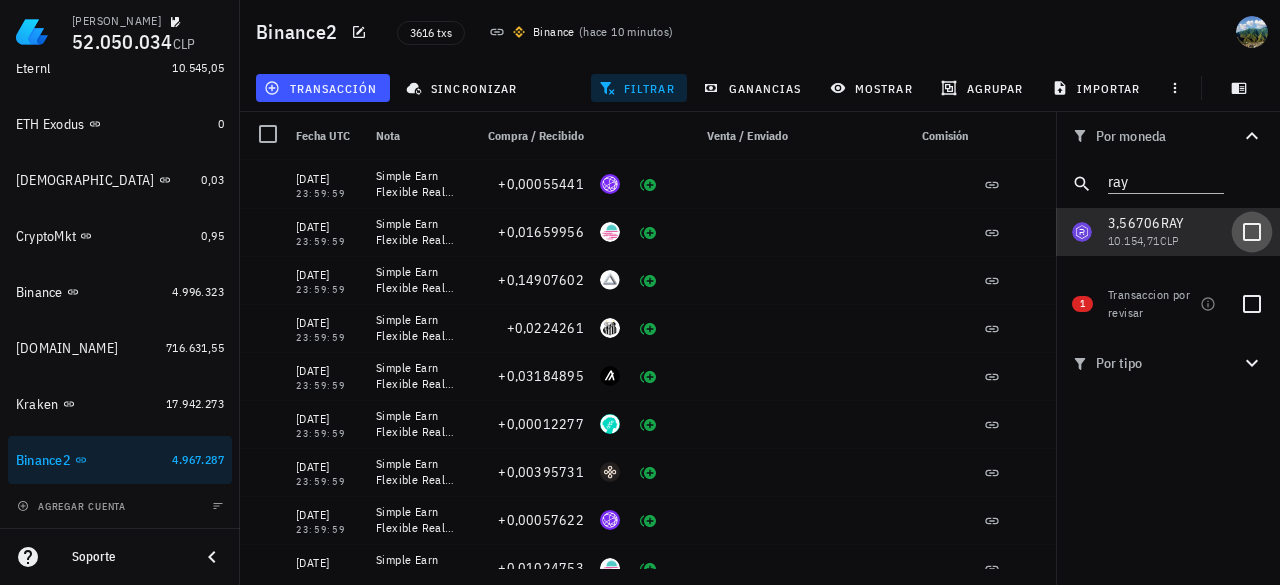 click at bounding box center (1252, 232) 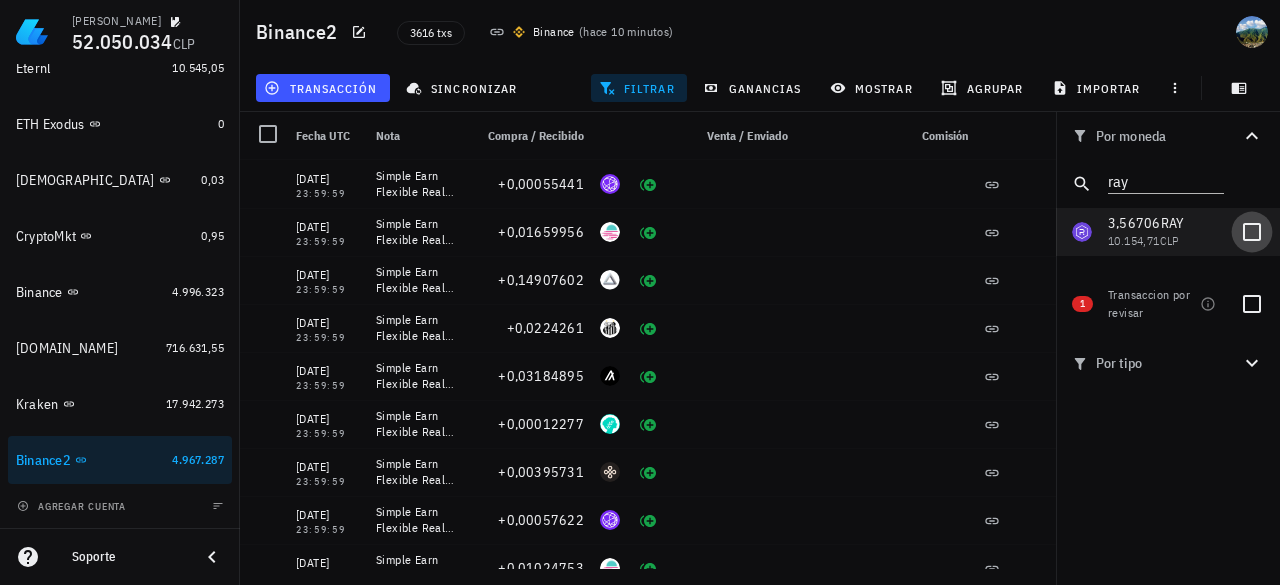 checkbox on "true" 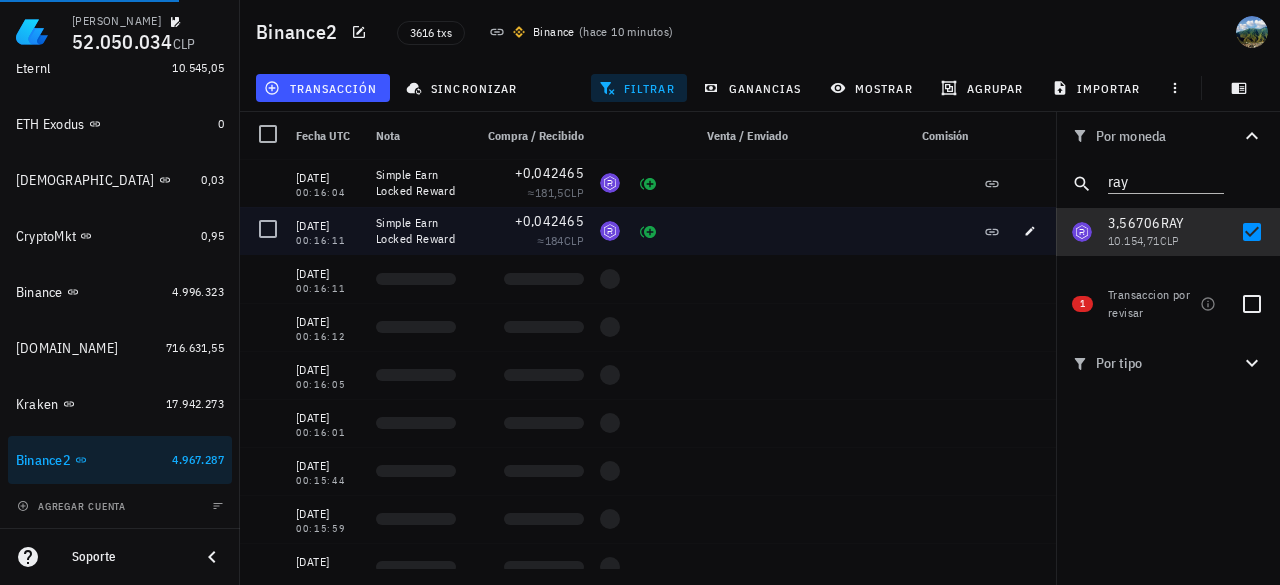 scroll, scrollTop: 2500, scrollLeft: 0, axis: vertical 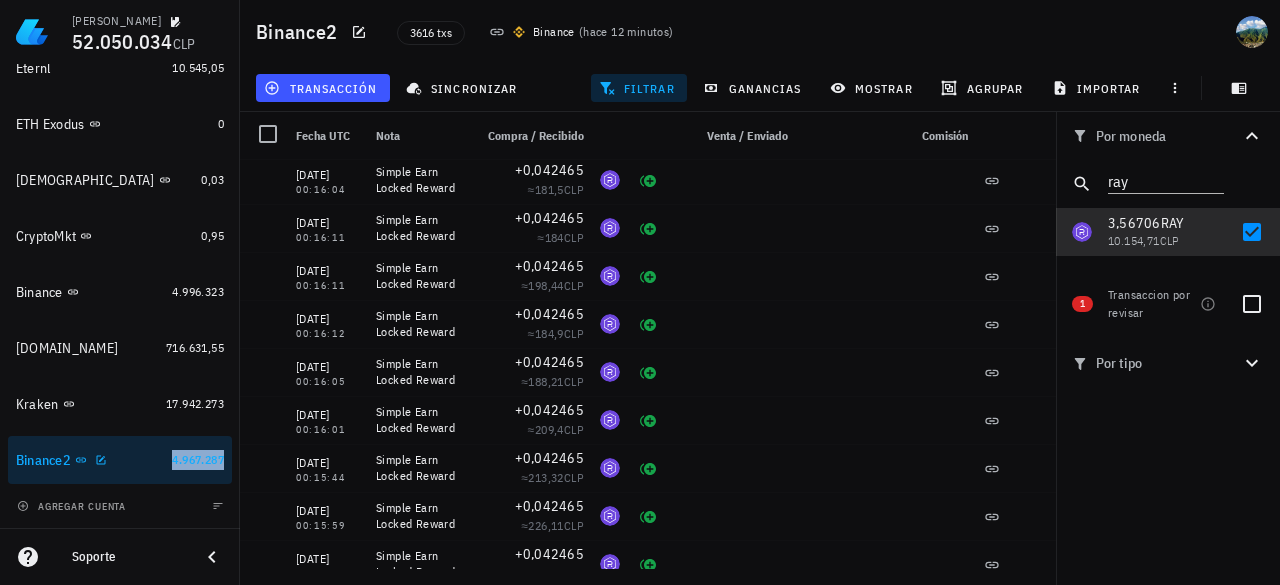 drag, startPoint x: 161, startPoint y: 455, endPoint x: 139, endPoint y: 455, distance: 22 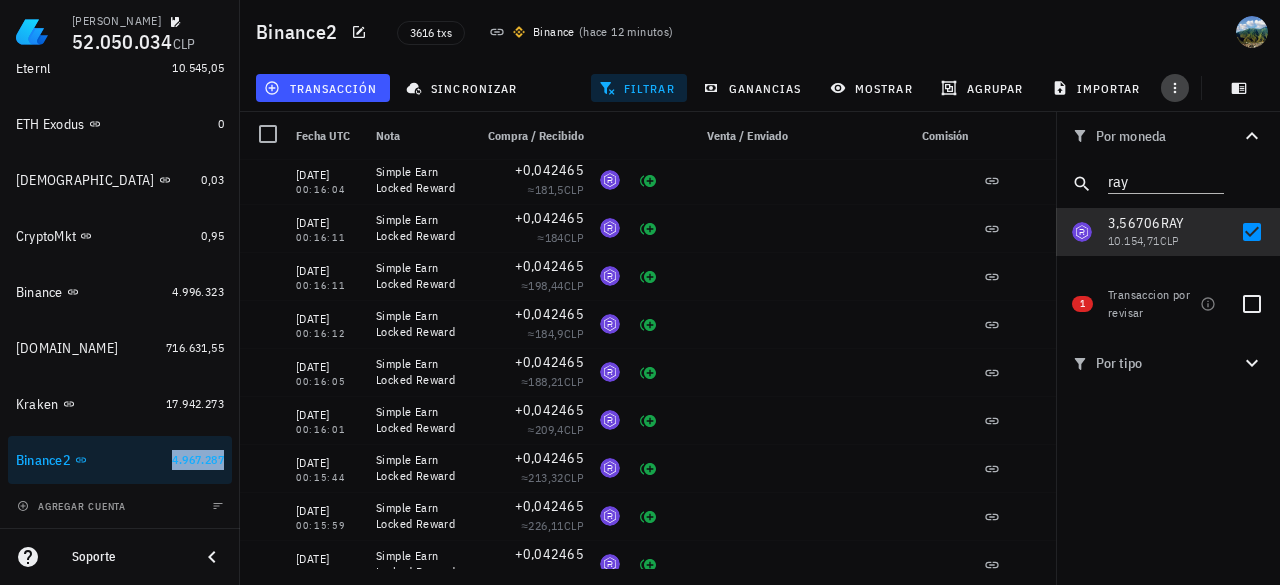 click 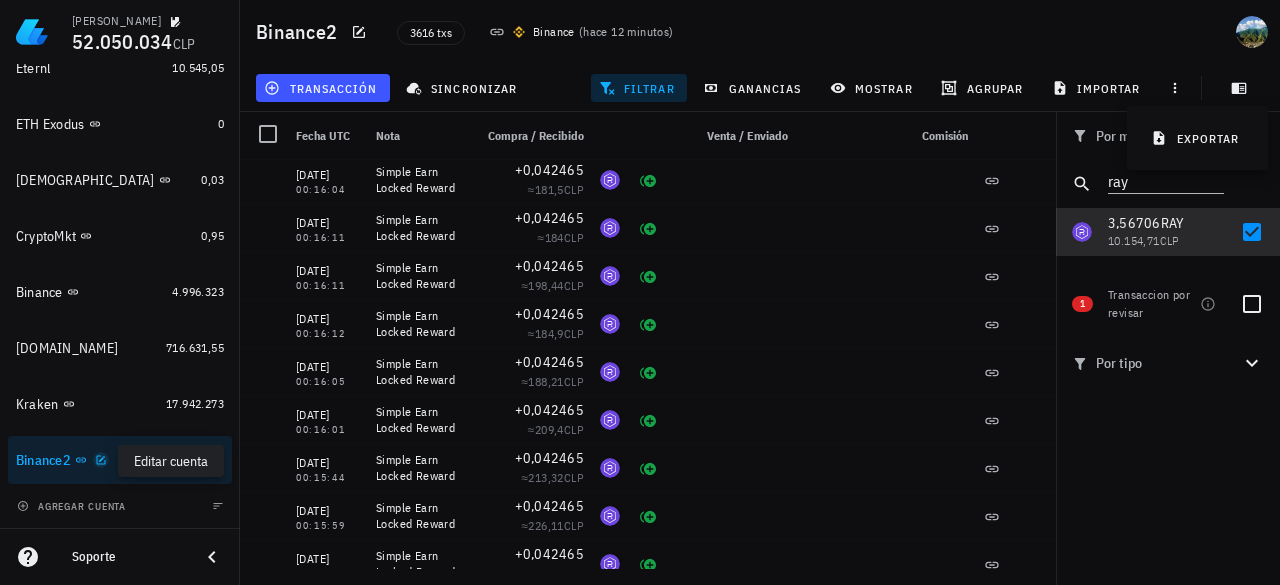 click 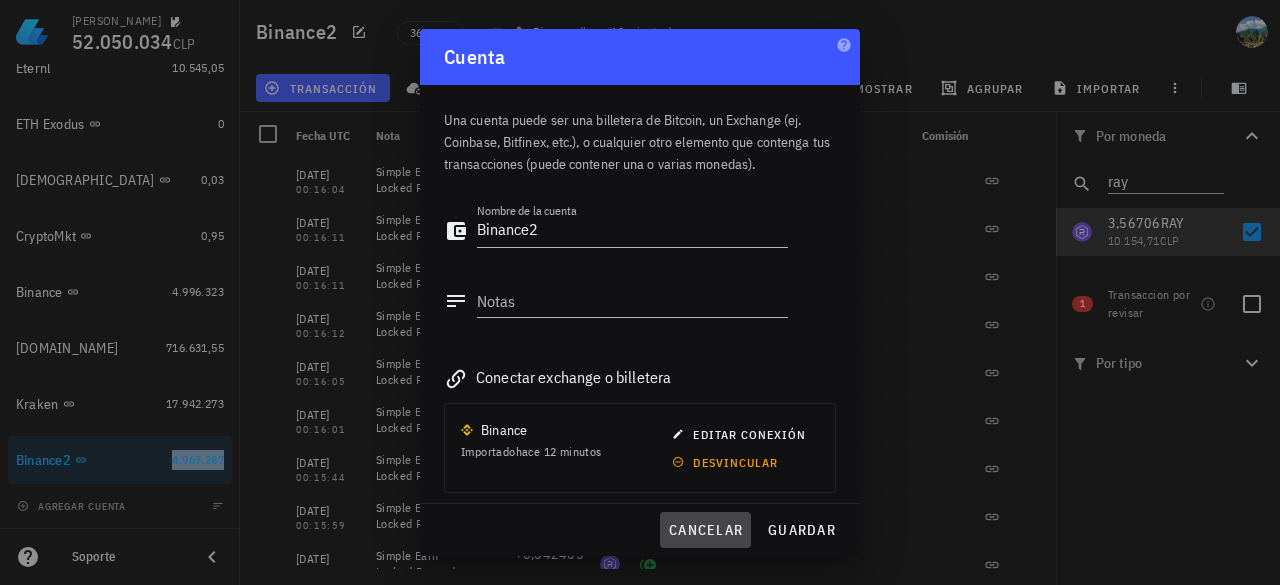 click on "cancelar" at bounding box center [705, 530] 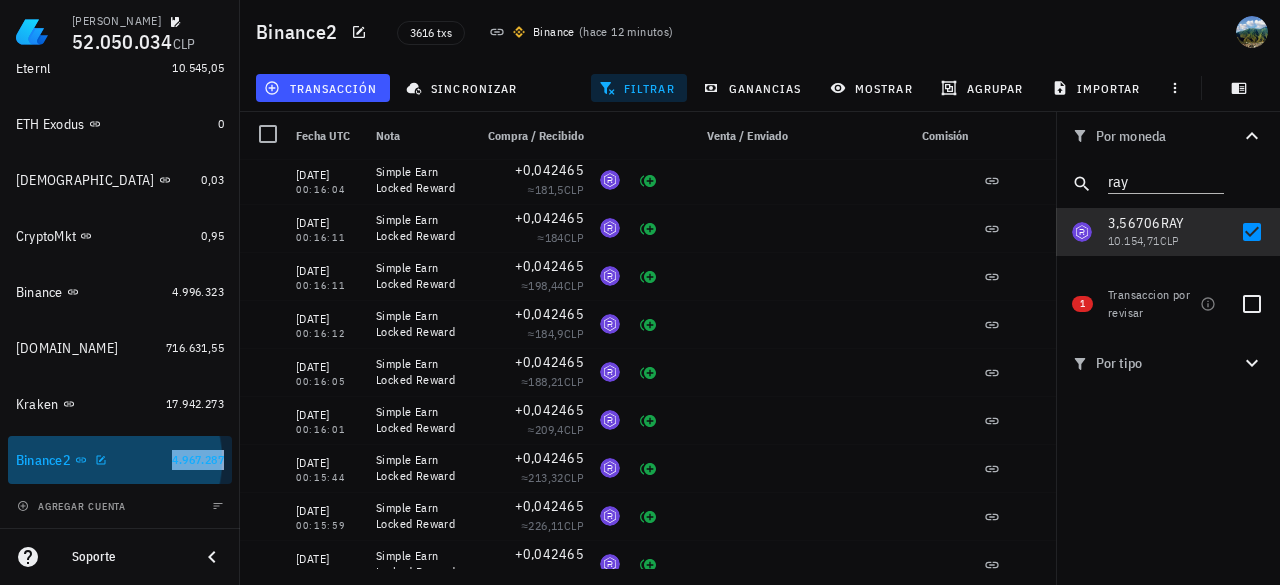 click on "Binance2" at bounding box center (90, 460) 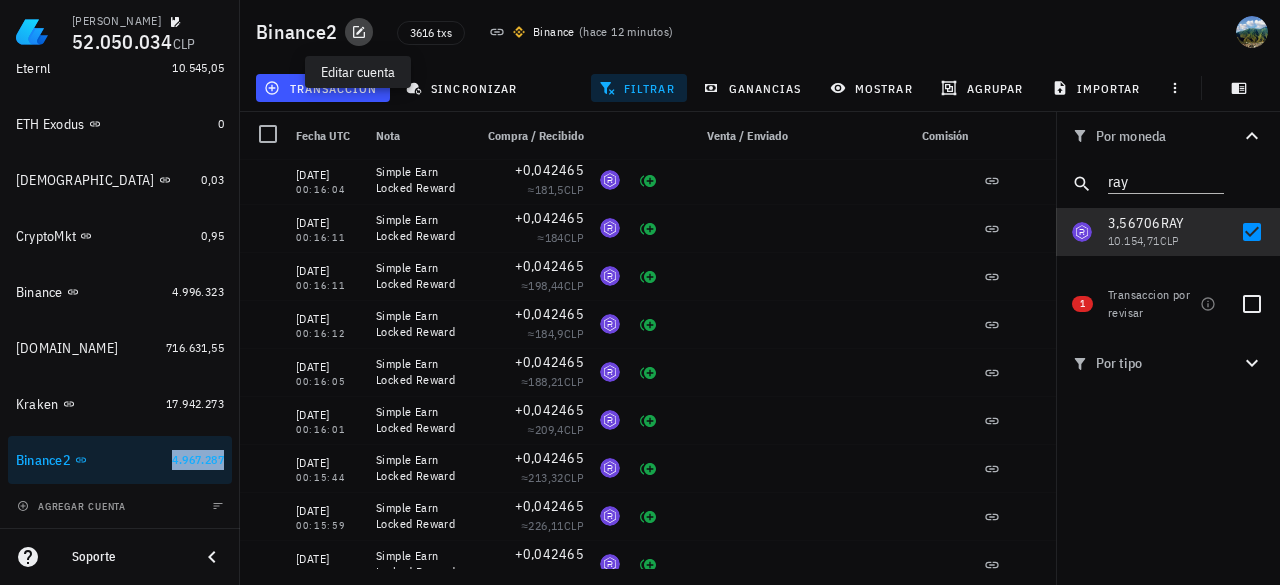 click at bounding box center [359, 32] 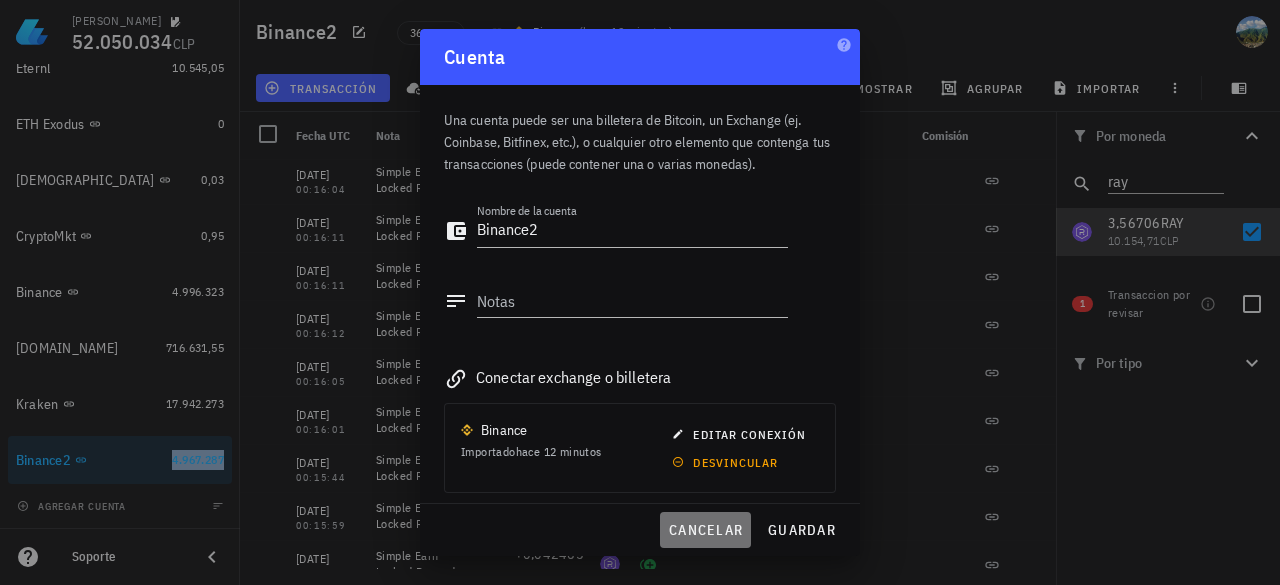 click on "cancelar" at bounding box center (705, 530) 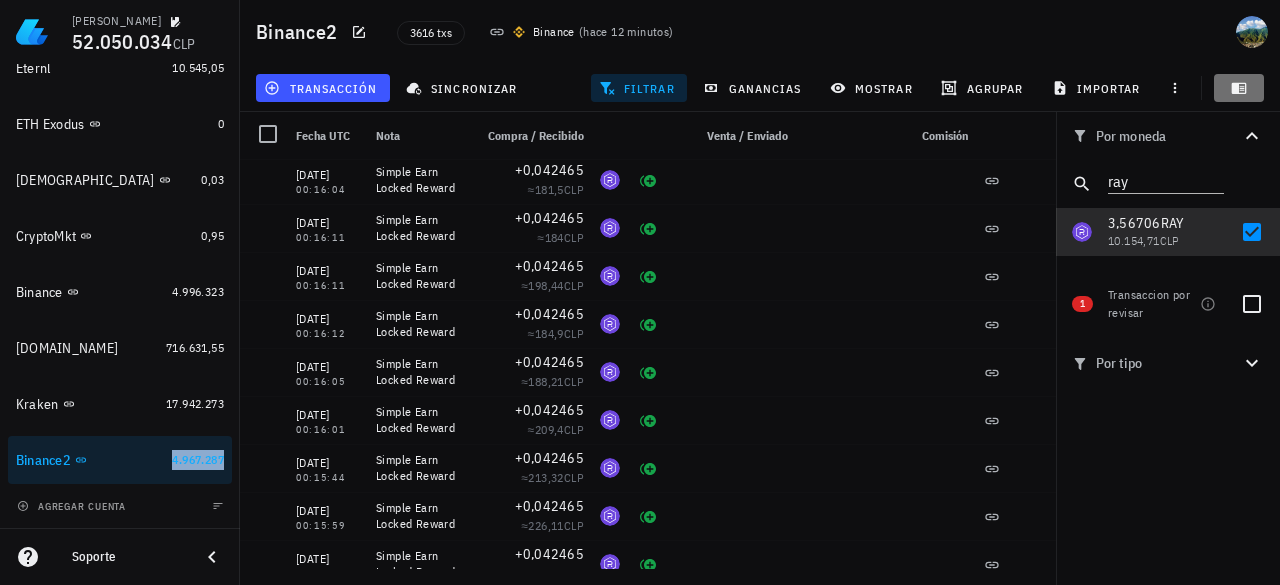 click 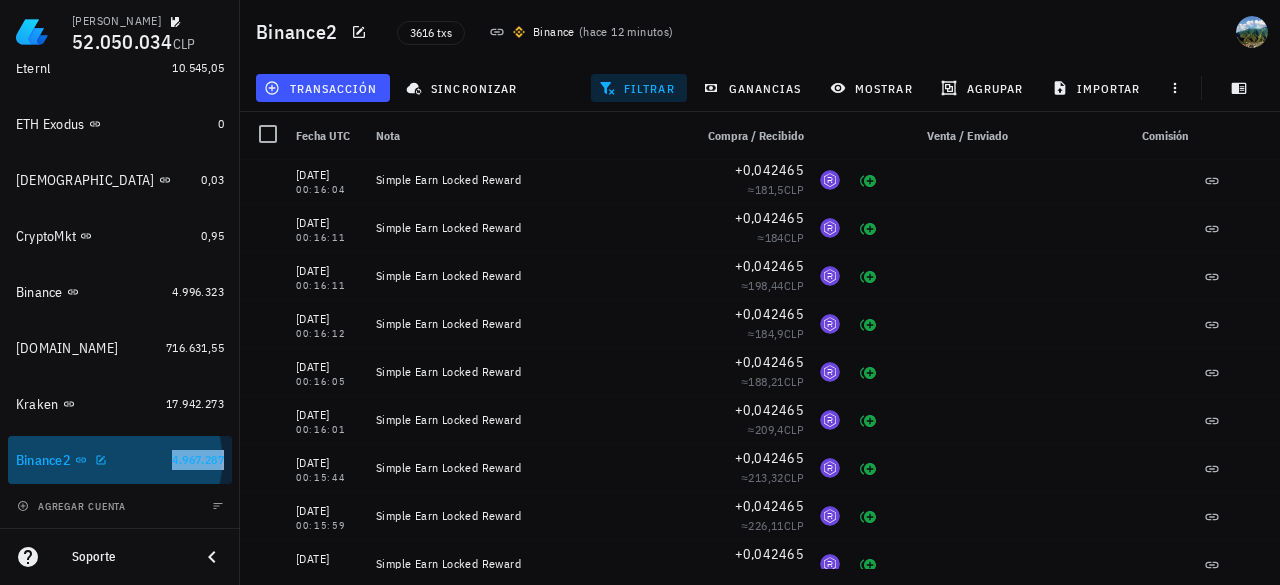 drag, startPoint x: 36, startPoint y: 462, endPoint x: 21, endPoint y: 460, distance: 15.132746 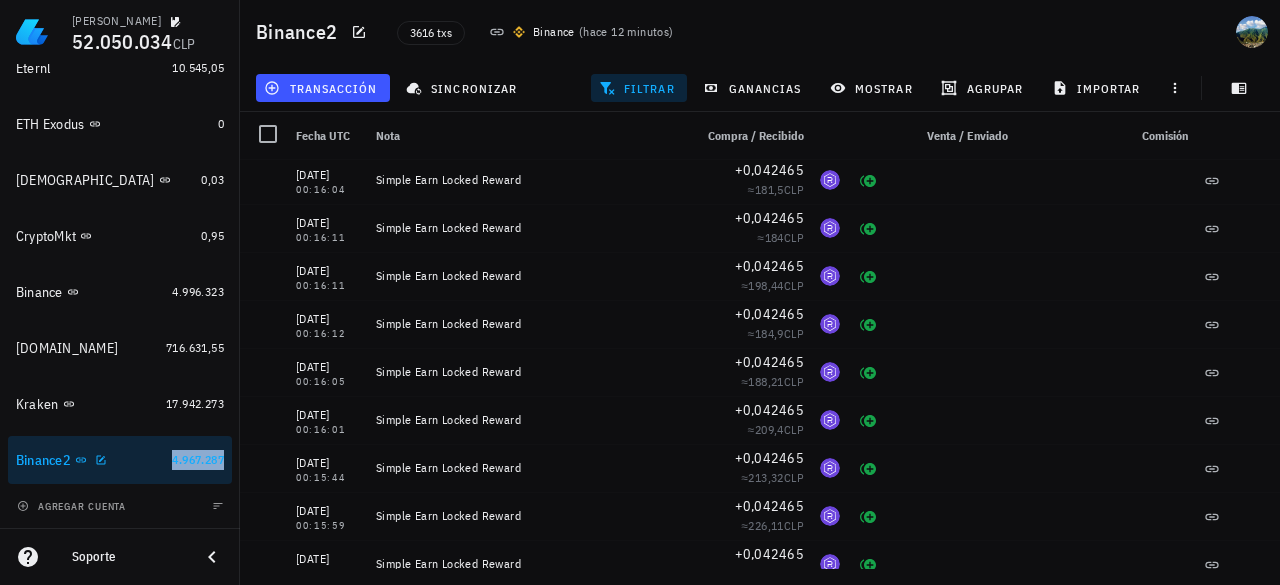 click on "Binance2" at bounding box center (43, 460) 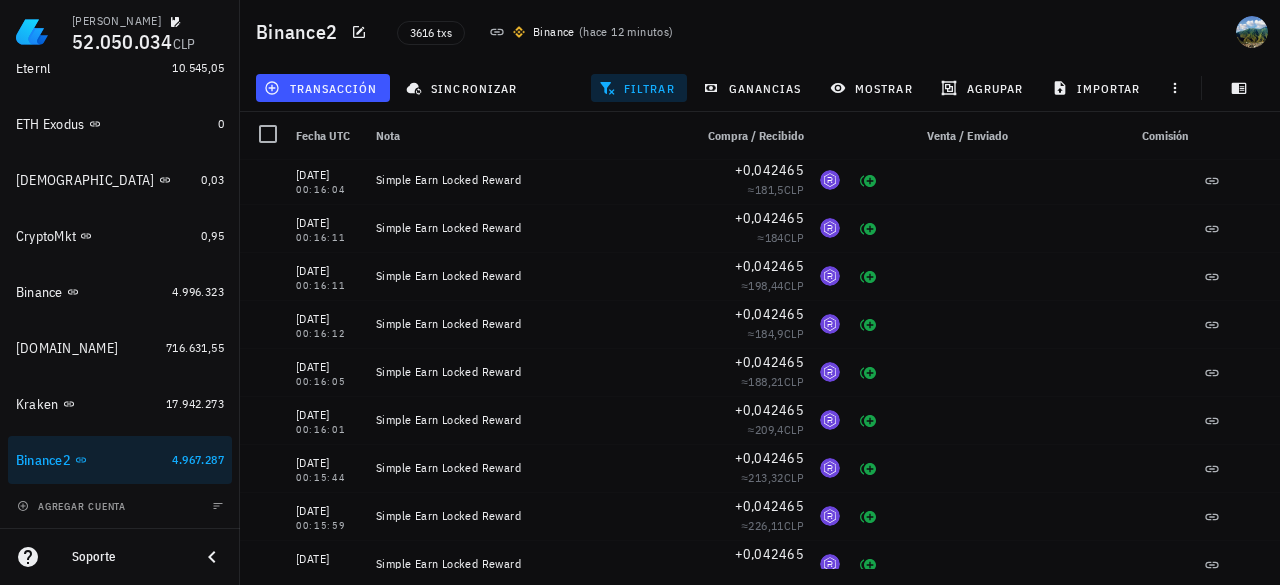 click on "transacción" at bounding box center (323, 88) 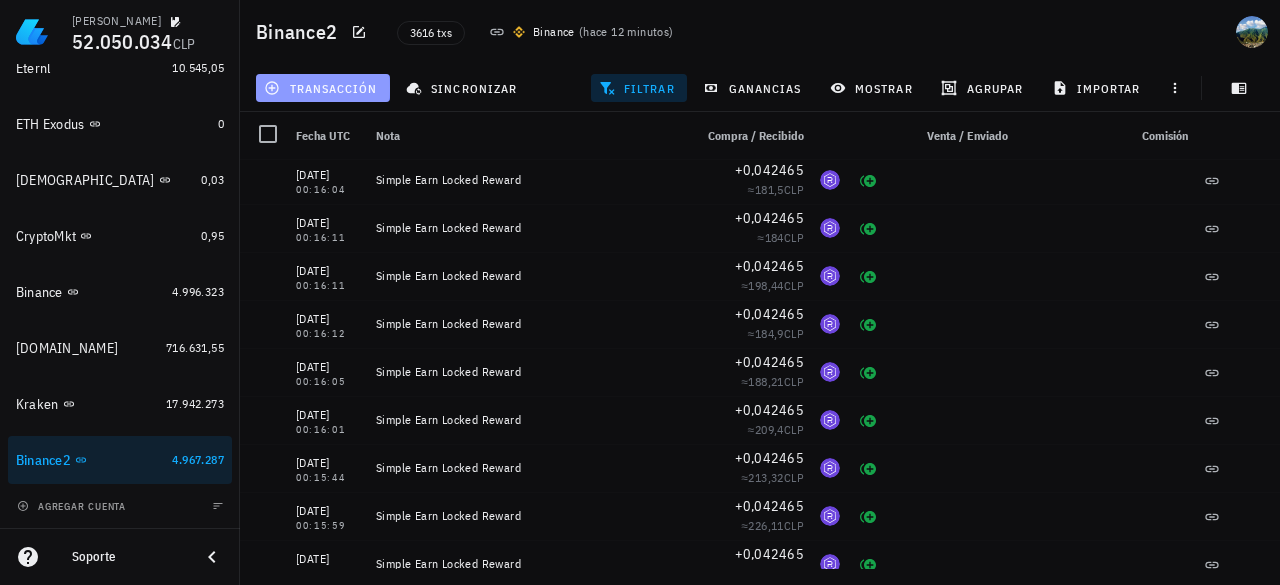 click on "transacción" at bounding box center [323, 88] 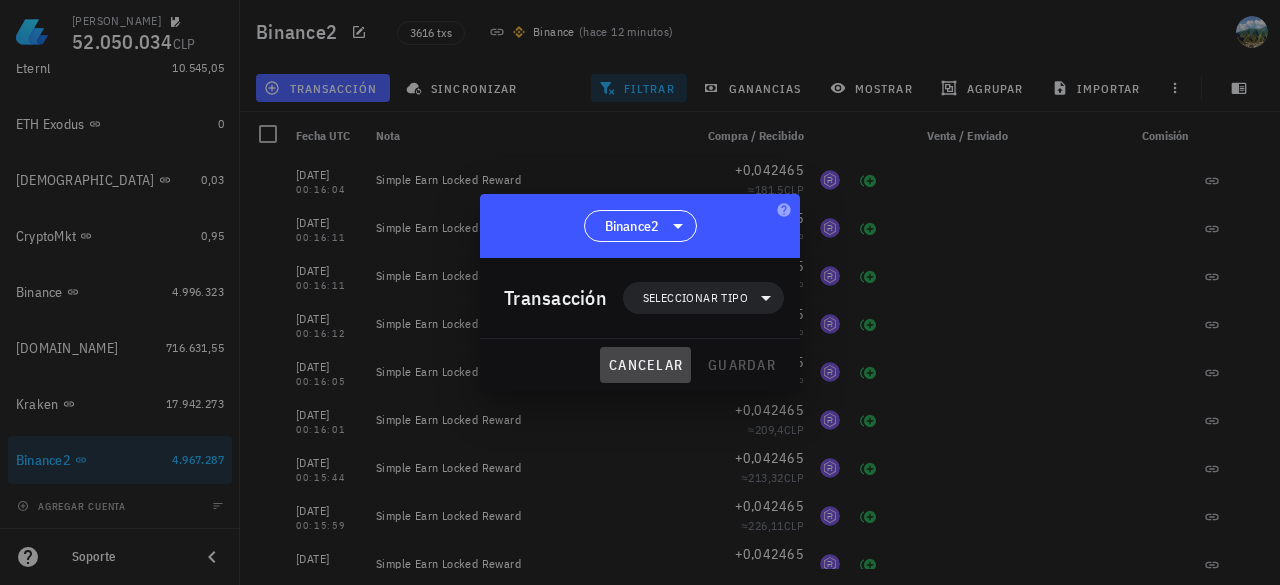 click on "cancelar" at bounding box center [645, 365] 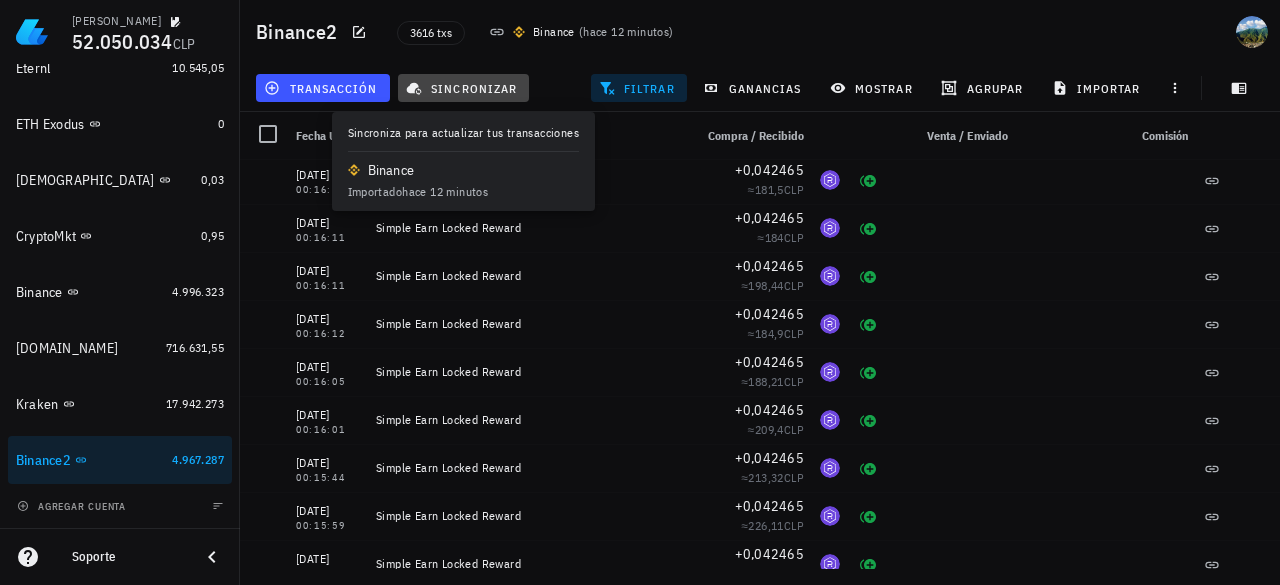 click on "sincronizar" at bounding box center (464, 88) 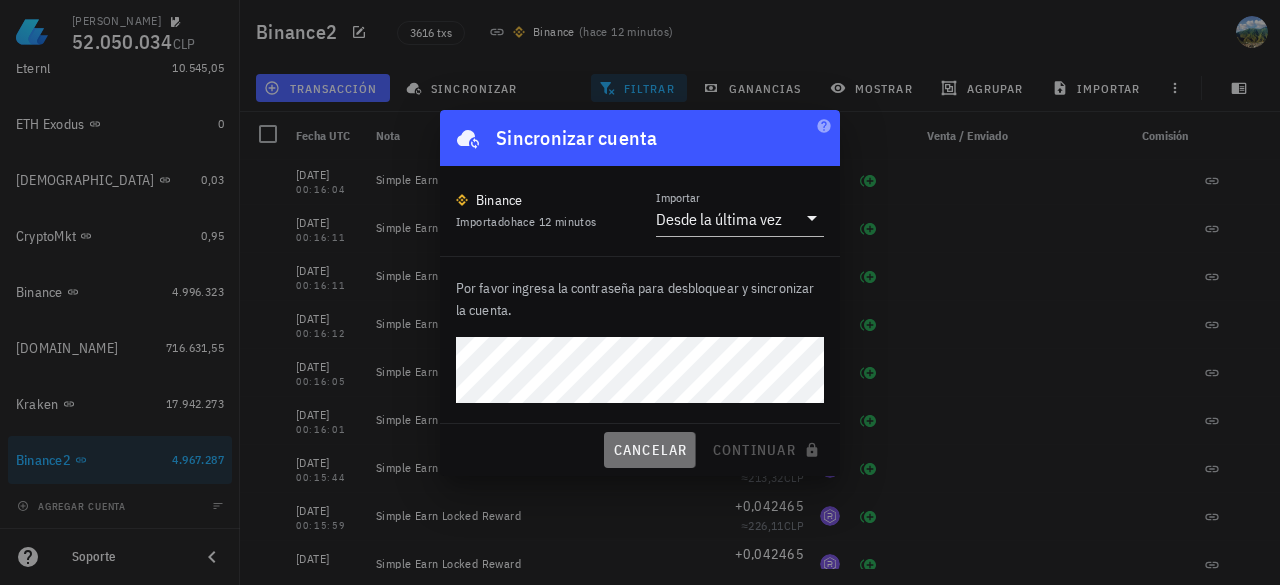 click on "cancelar" at bounding box center (649, 450) 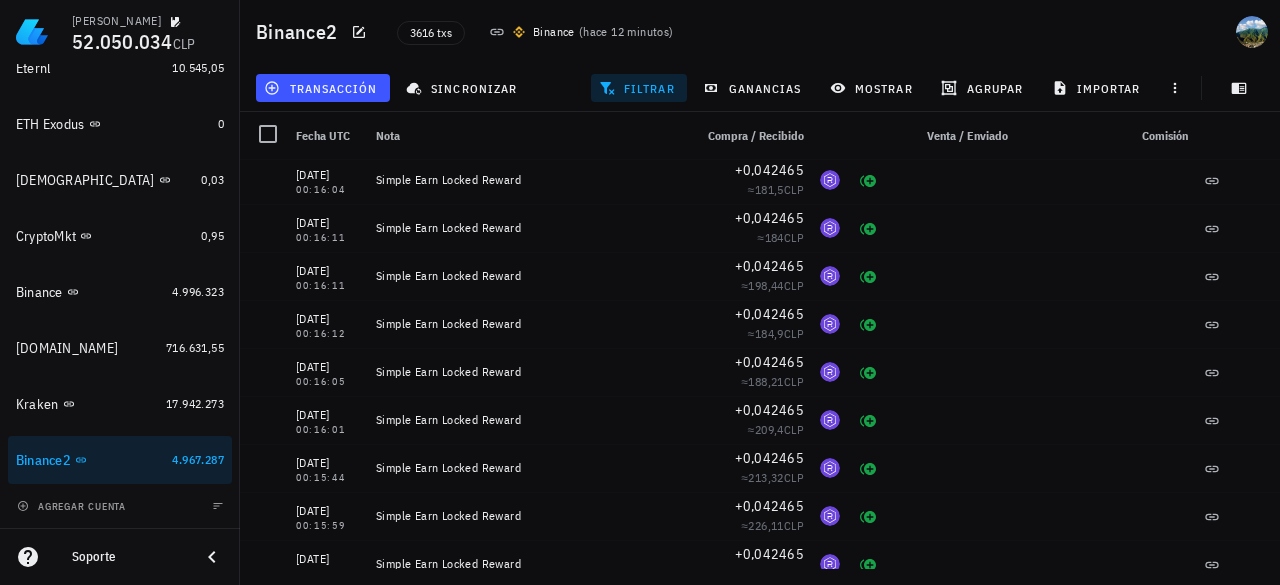 click on "filtrar" at bounding box center (639, 88) 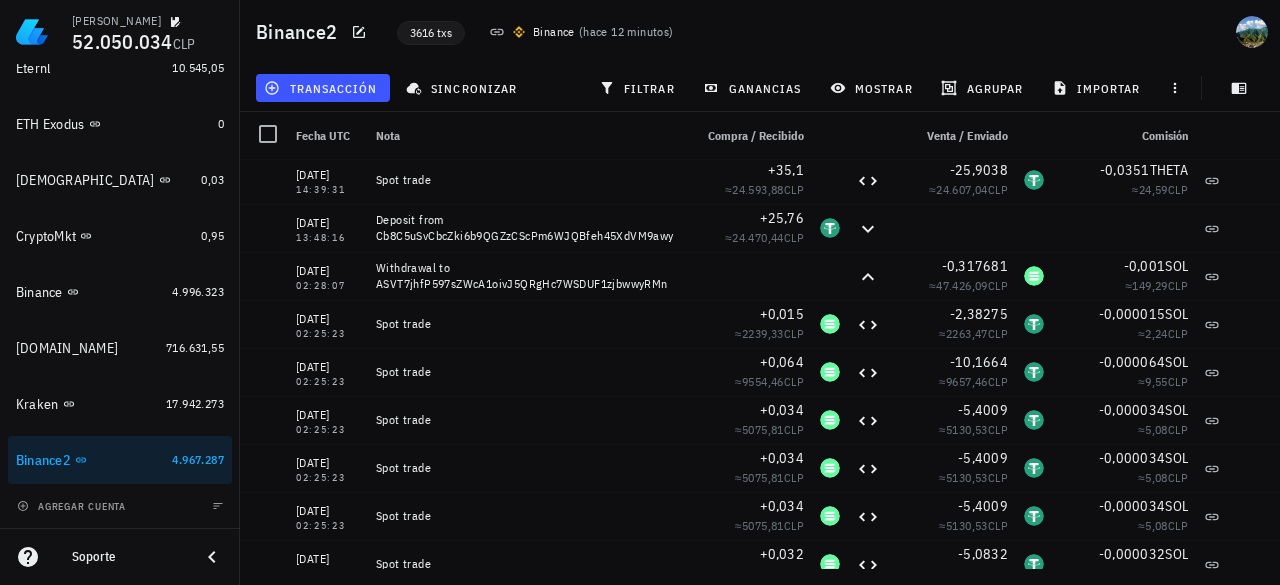 click on "3616 txs" at bounding box center (431, 33) 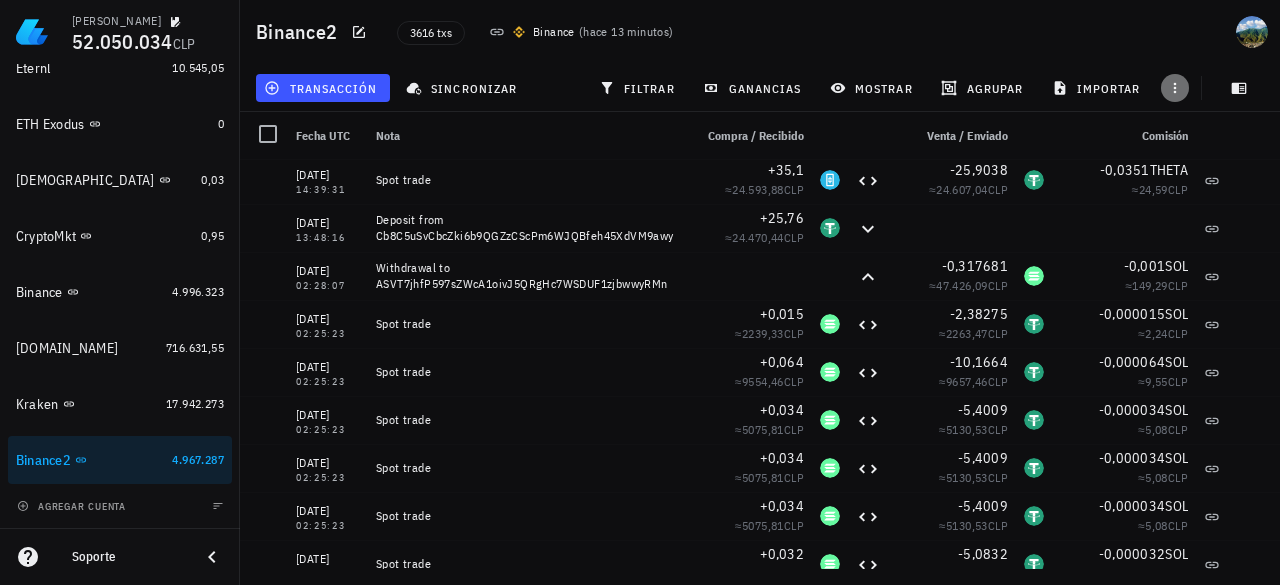 click 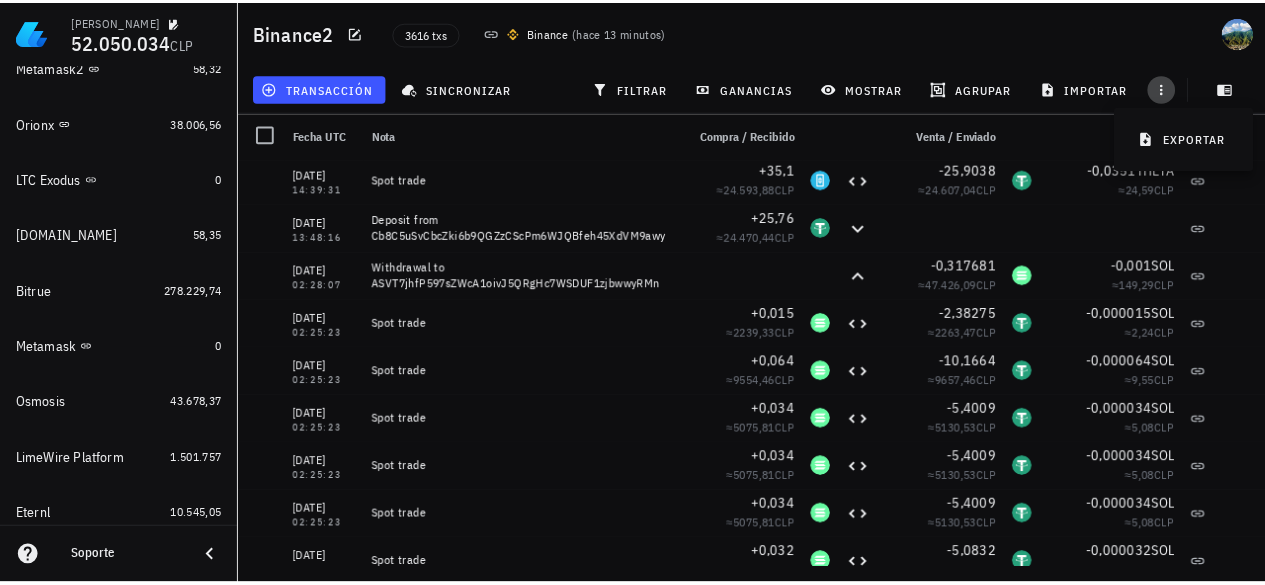 scroll, scrollTop: 1812, scrollLeft: 0, axis: vertical 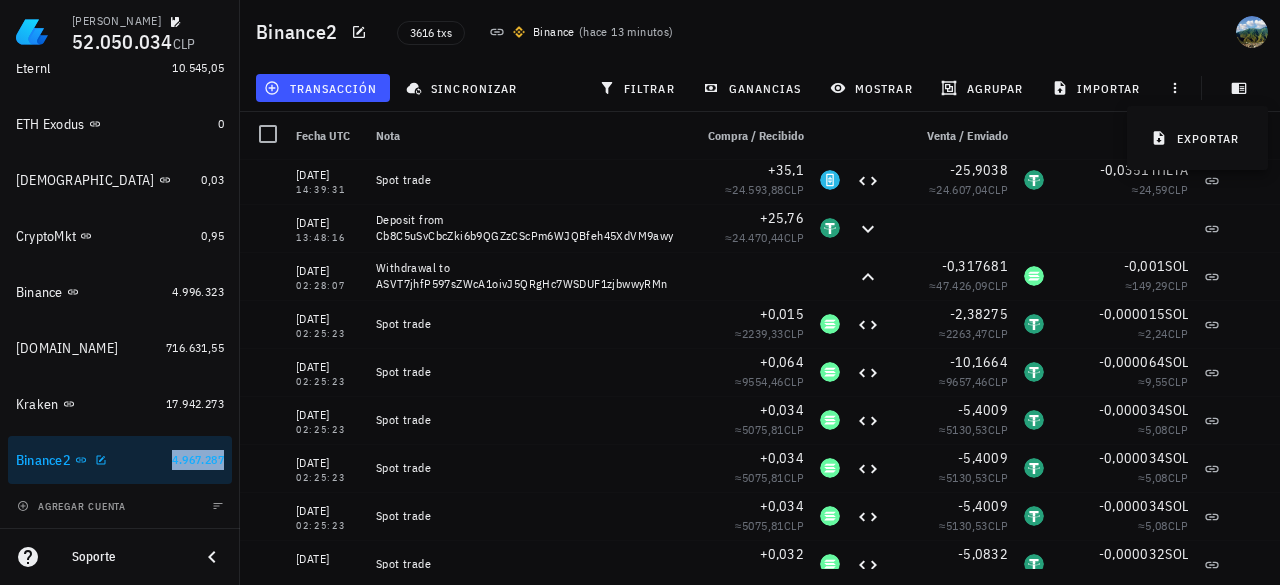 click on "4.967.287" at bounding box center [198, 459] 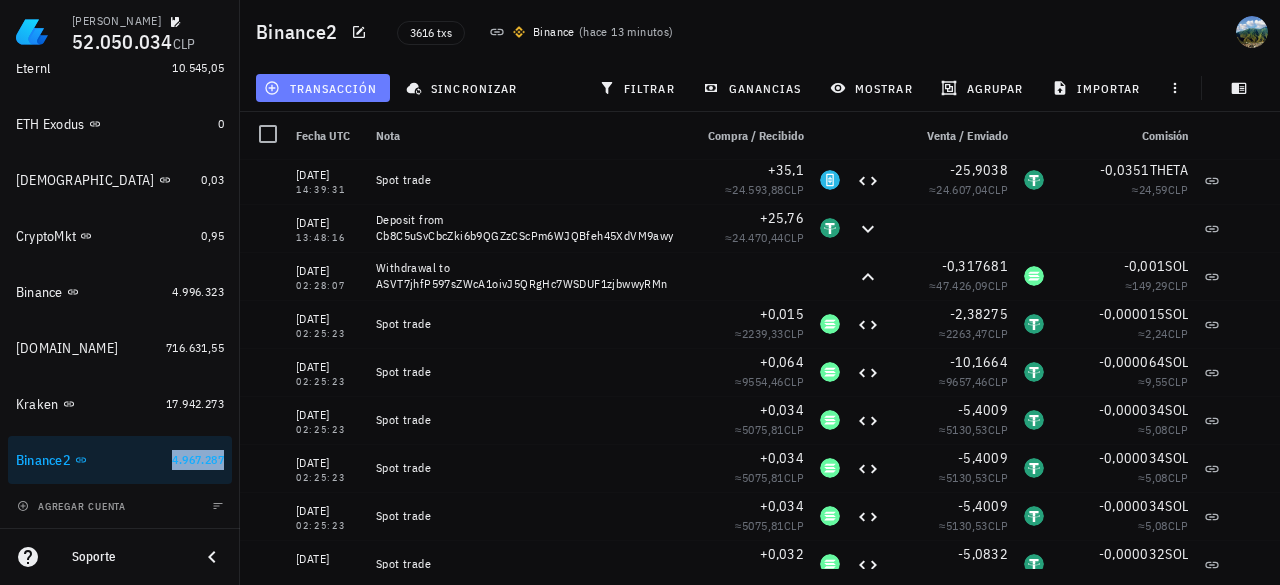 click on "transacción" at bounding box center (323, 88) 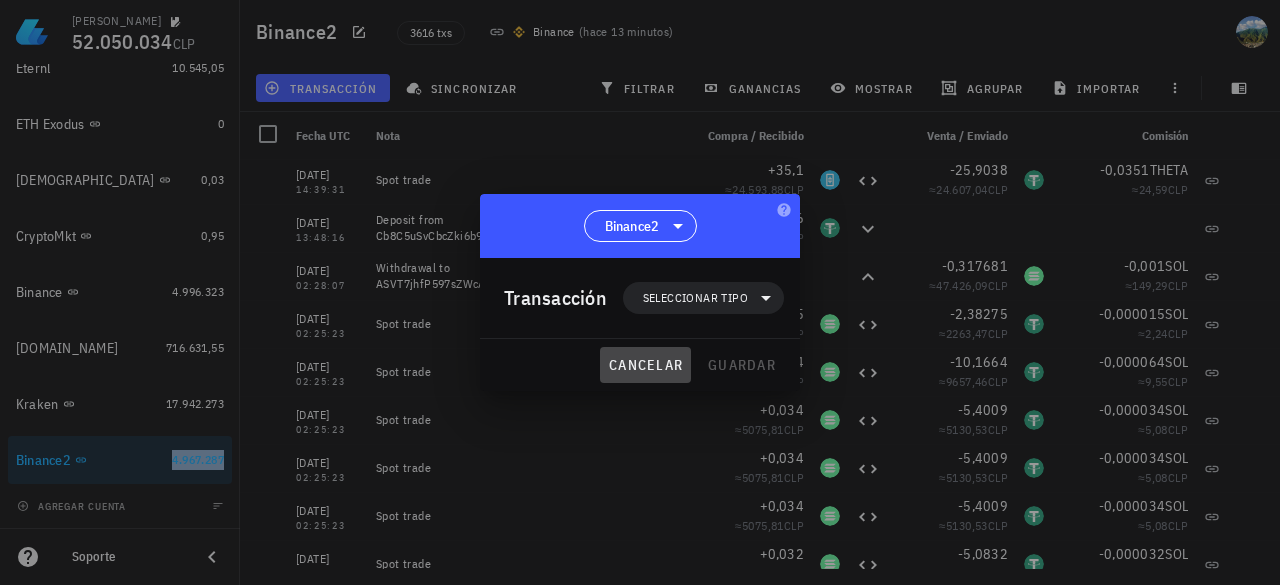 click on "cancelar" at bounding box center [645, 365] 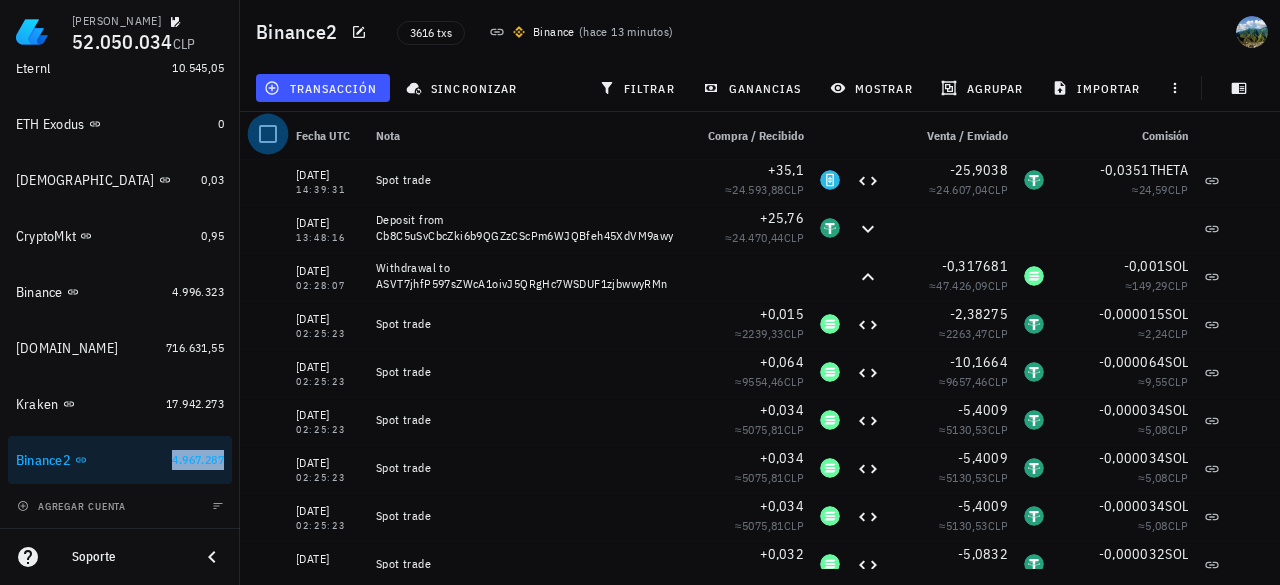 click at bounding box center [268, 134] 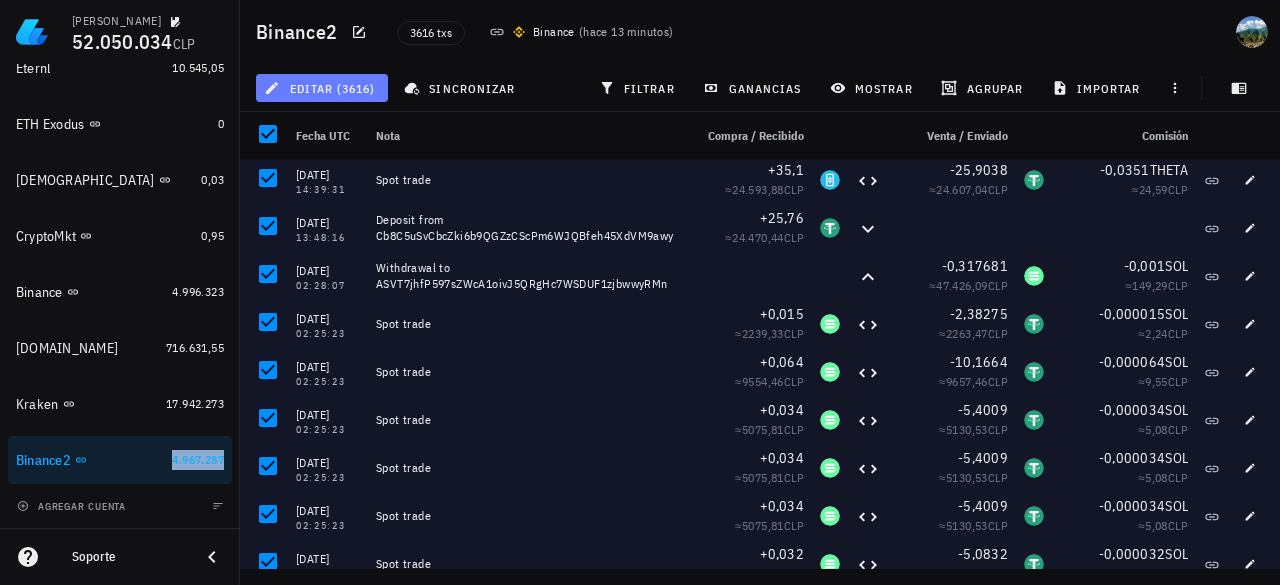 click on "editar (3616)" at bounding box center [322, 88] 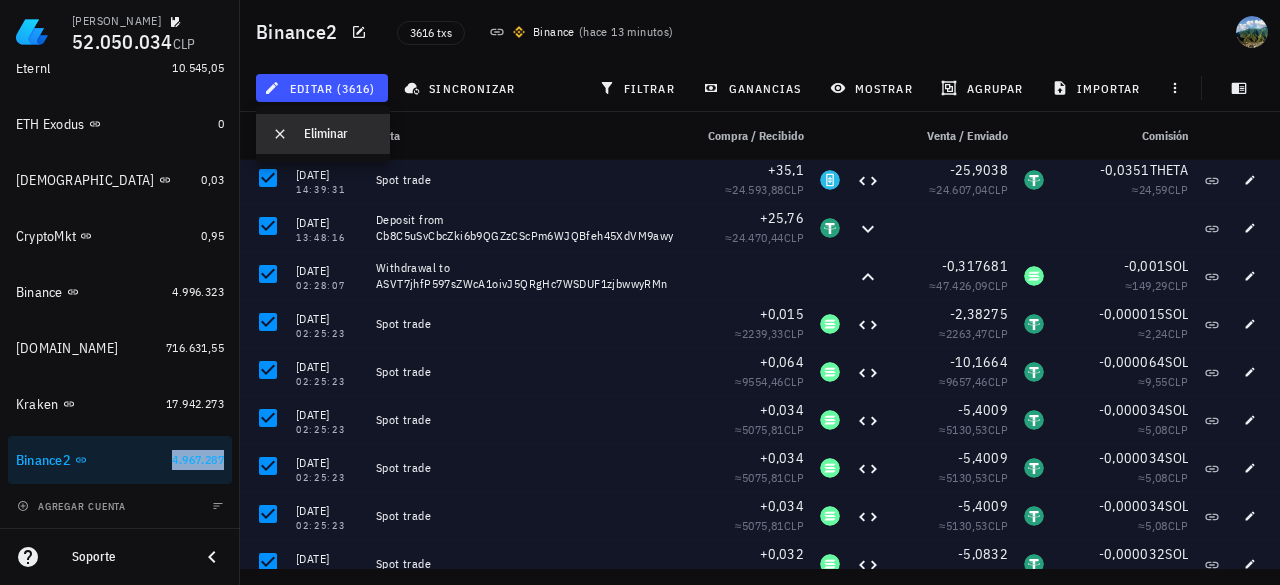 click on "Eliminar" at bounding box center [339, 134] 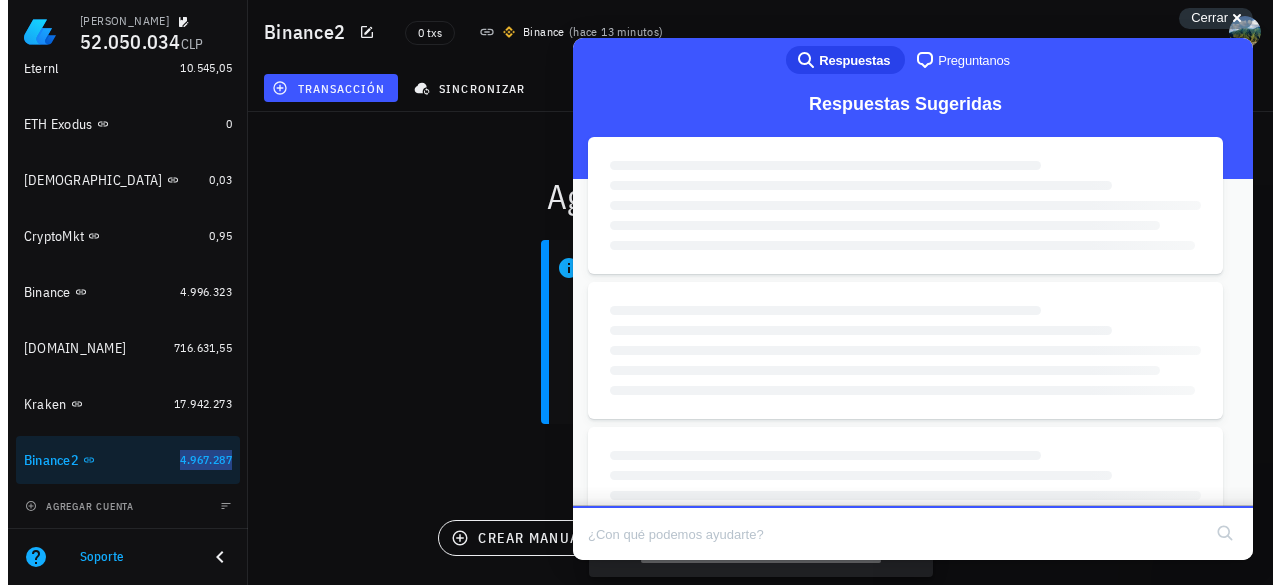 scroll, scrollTop: 0, scrollLeft: 0, axis: both 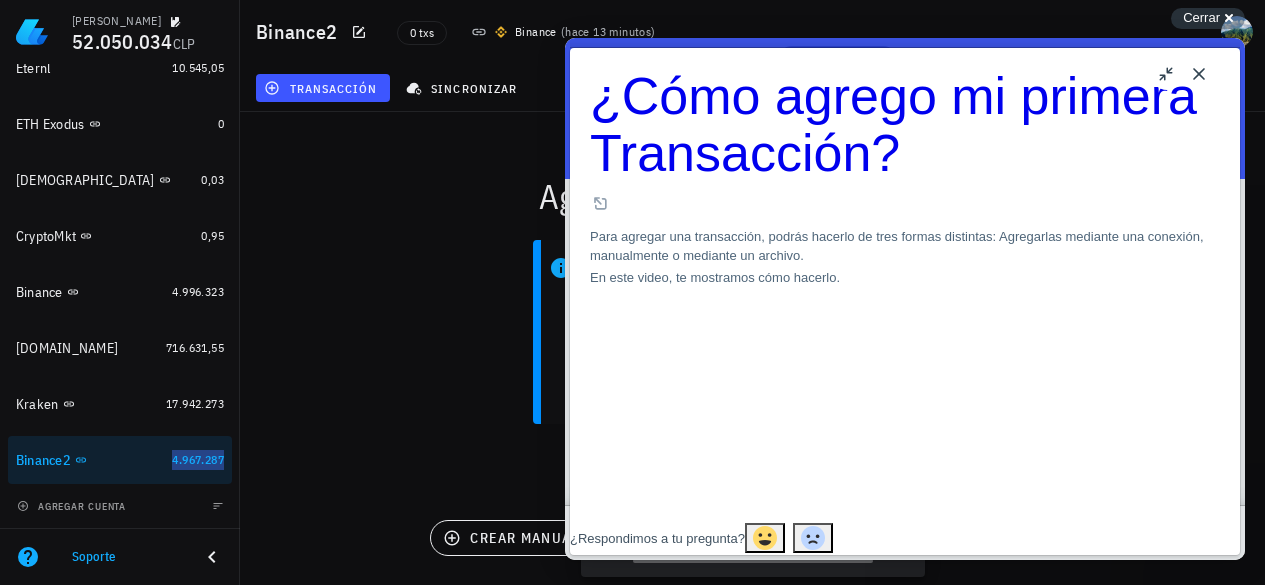 click on "Close" at bounding box center (1199, 74) 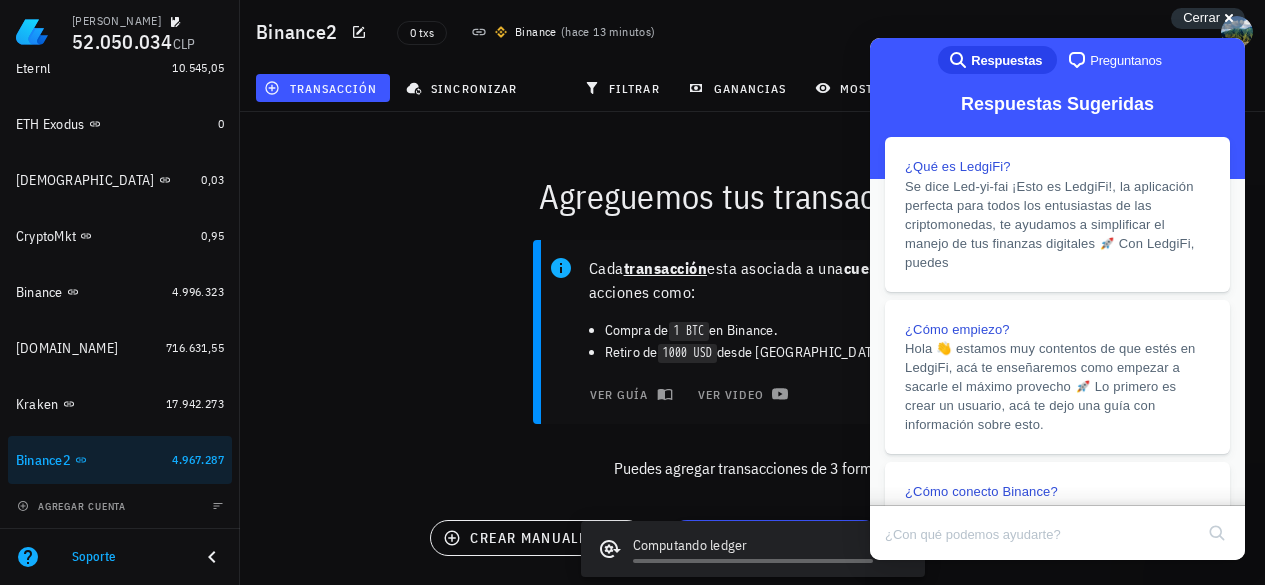 click on "Agreguemos tus transacciones" at bounding box center (752, 196) 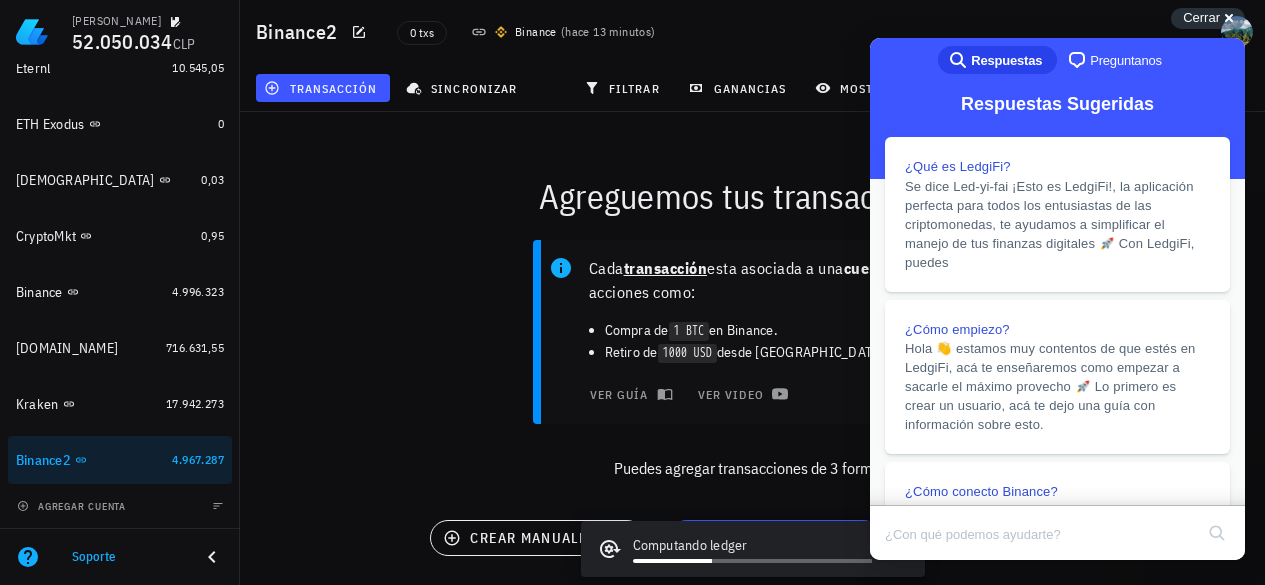 click on "Cerrar" at bounding box center [1201, 17] 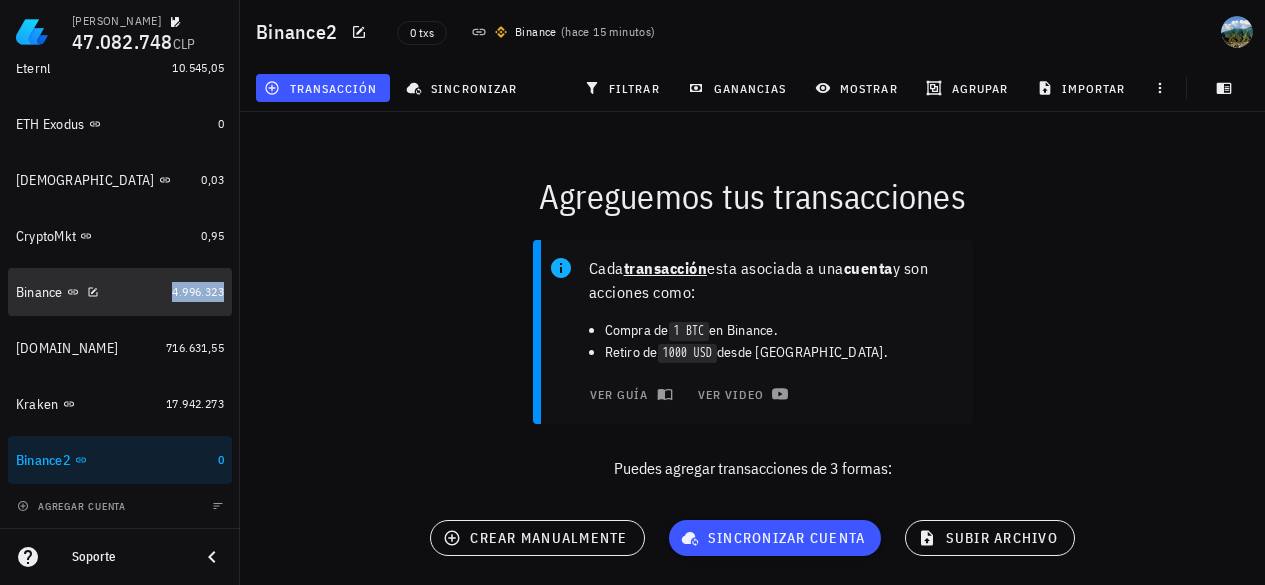 click on "4.996.323" at bounding box center [198, 291] 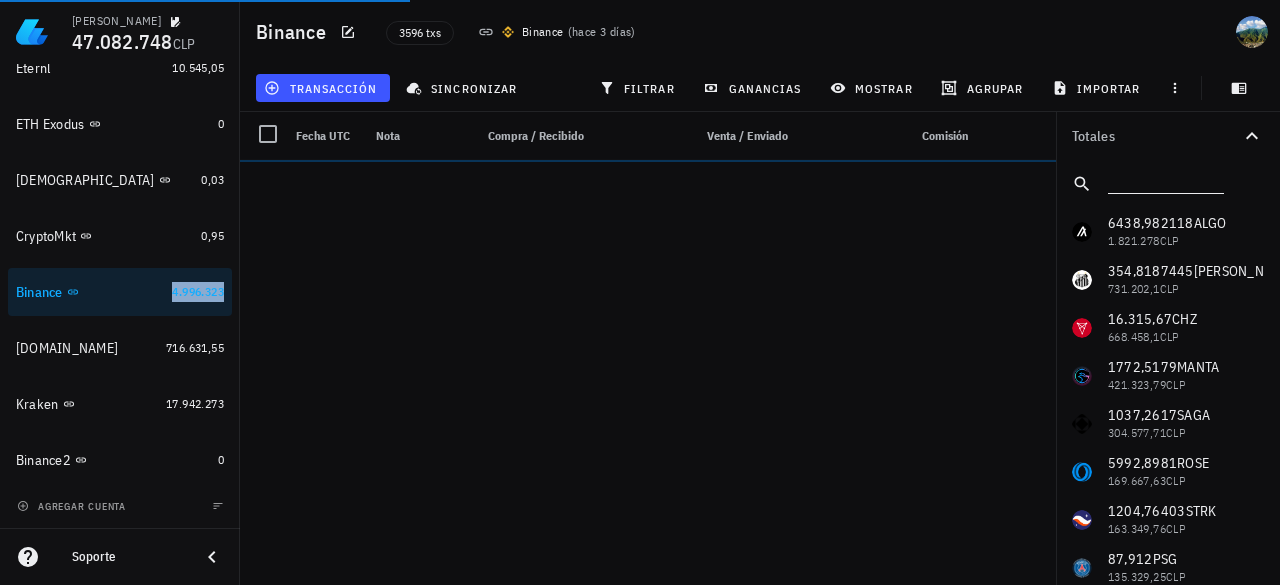 click at bounding box center [1164, 180] 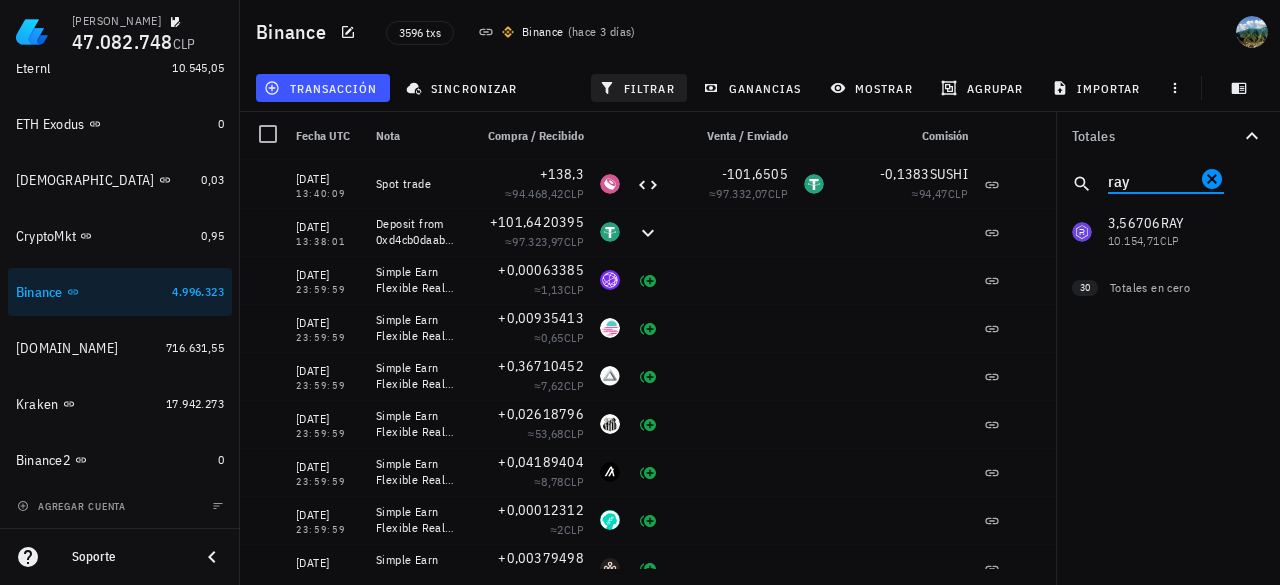 type on "ray" 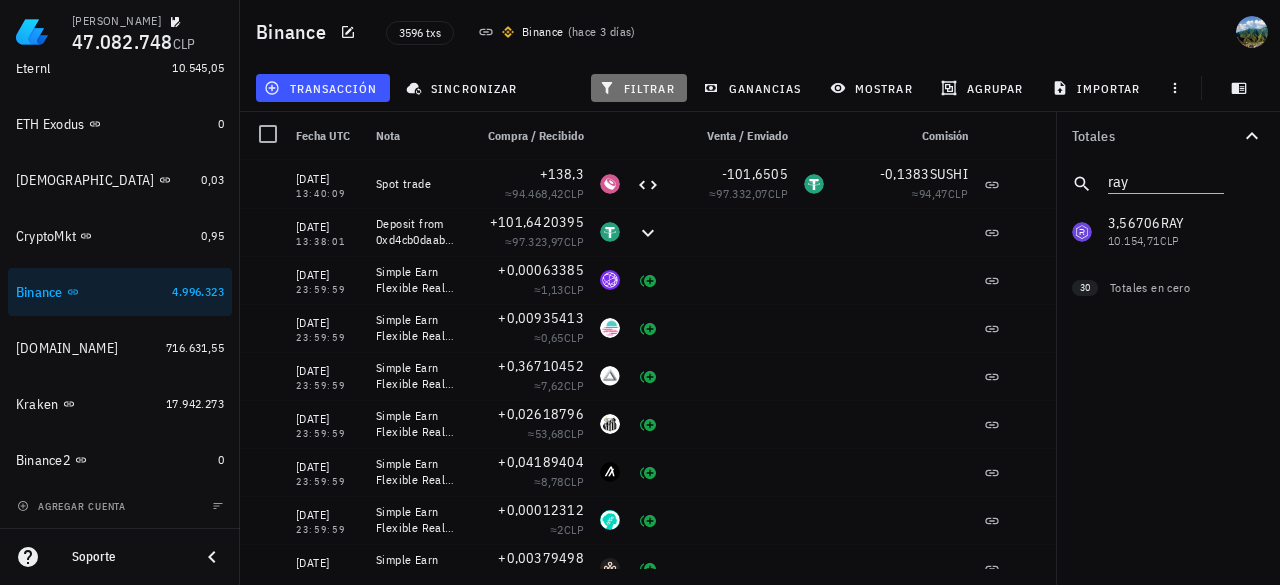 click on "filtrar" at bounding box center (639, 88) 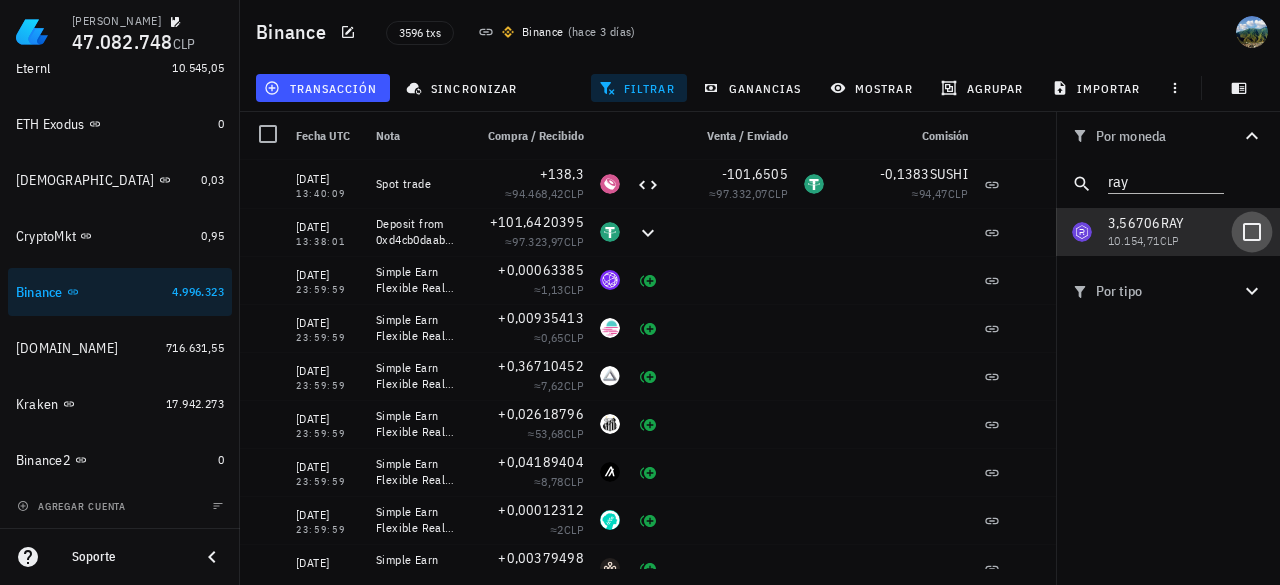 click at bounding box center (1252, 232) 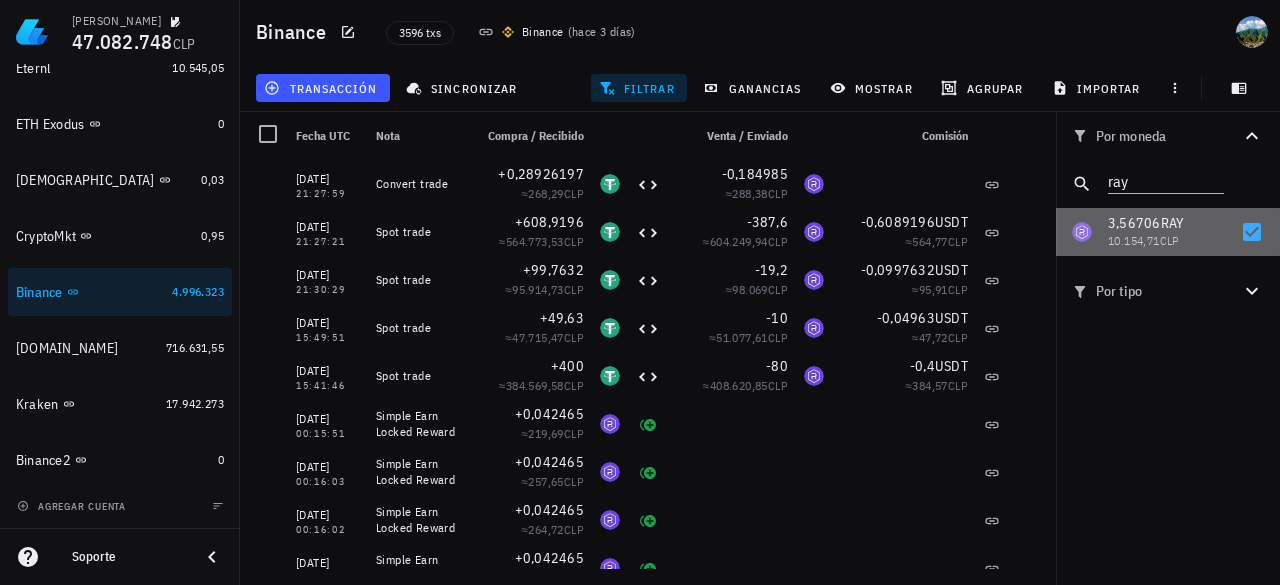 drag, startPoint x: 1107, startPoint y: 221, endPoint x: 1153, endPoint y: 221, distance: 46 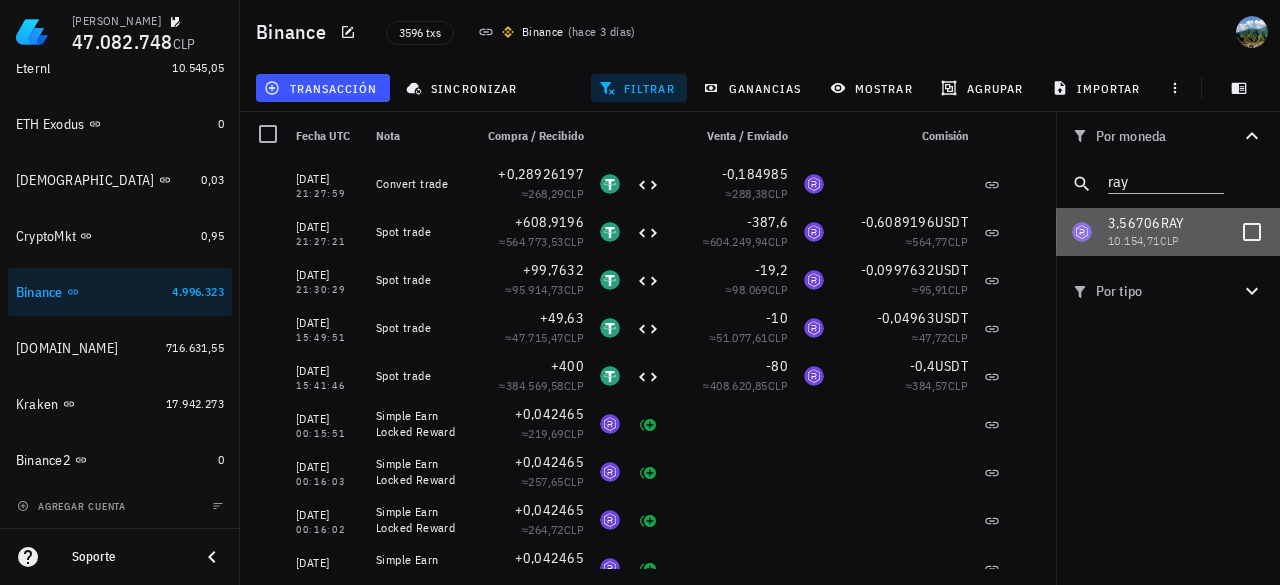 drag, startPoint x: 1107, startPoint y: 224, endPoint x: 1146, endPoint y: 221, distance: 39.115215 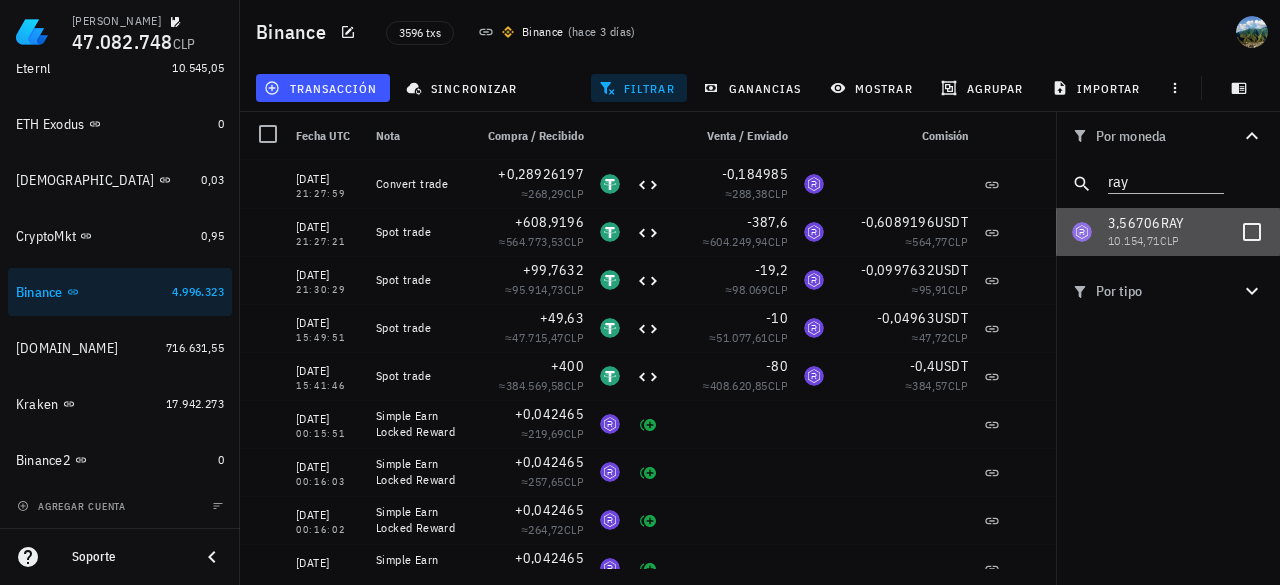 checkbox on "true" 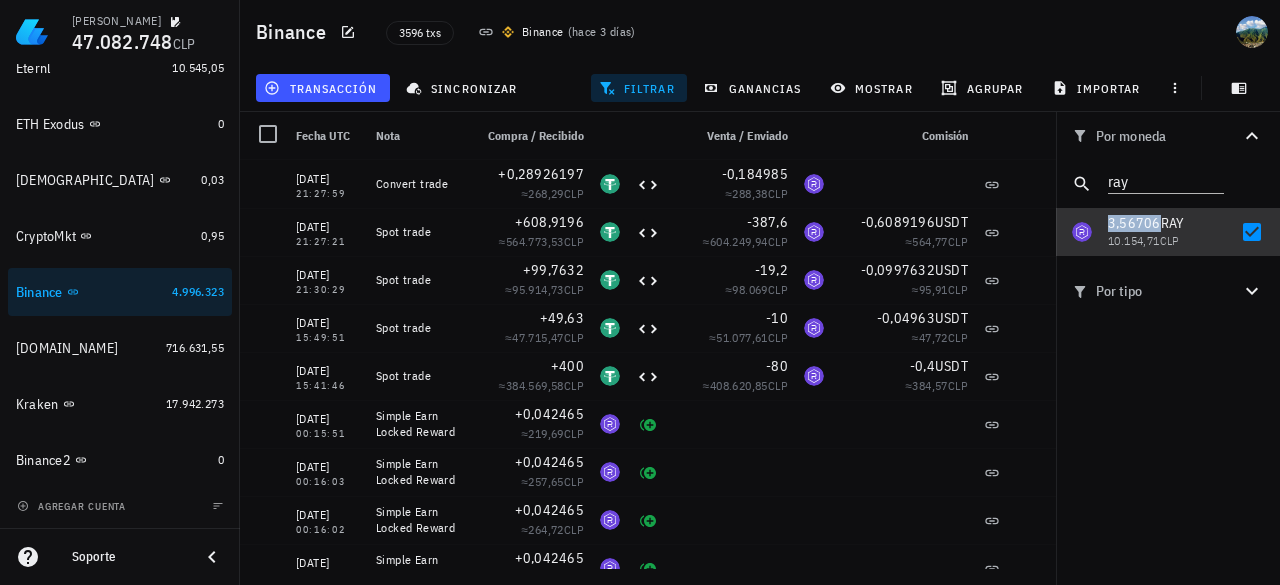 copy on "3,56706" 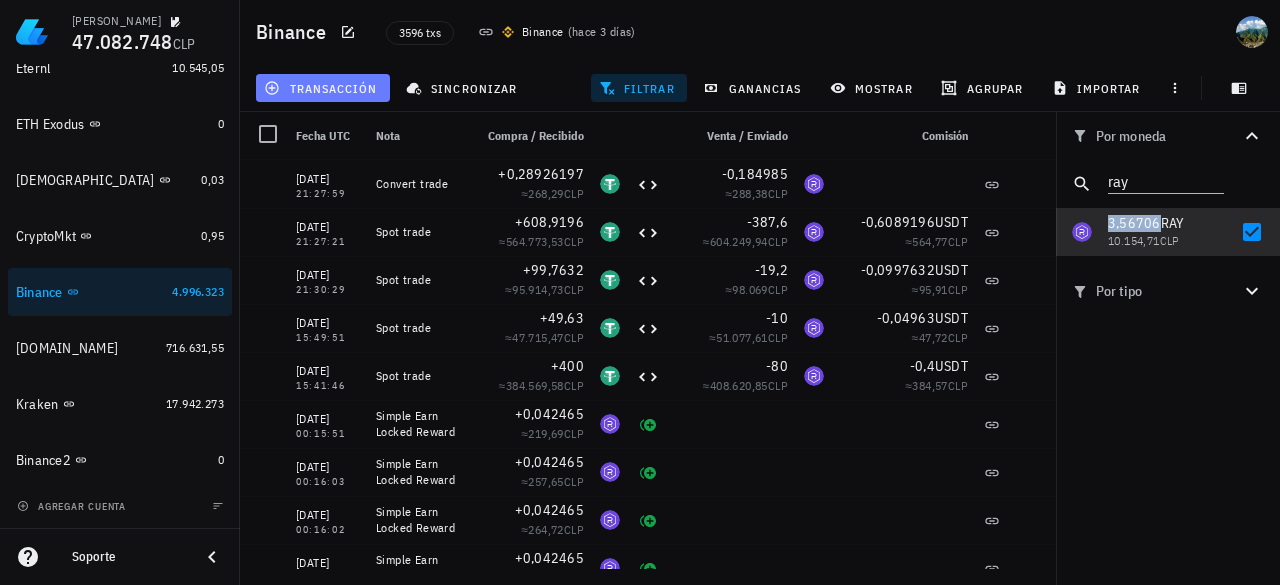 click on "transacción" at bounding box center (322, 88) 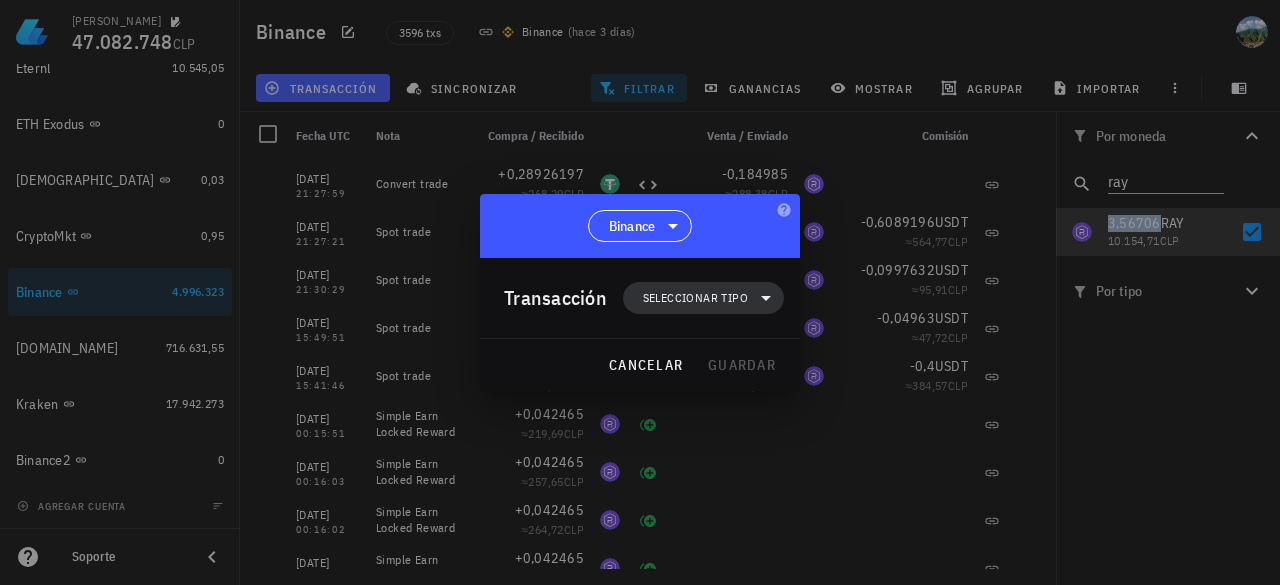 click on "Seleccionar tipo" at bounding box center (695, 298) 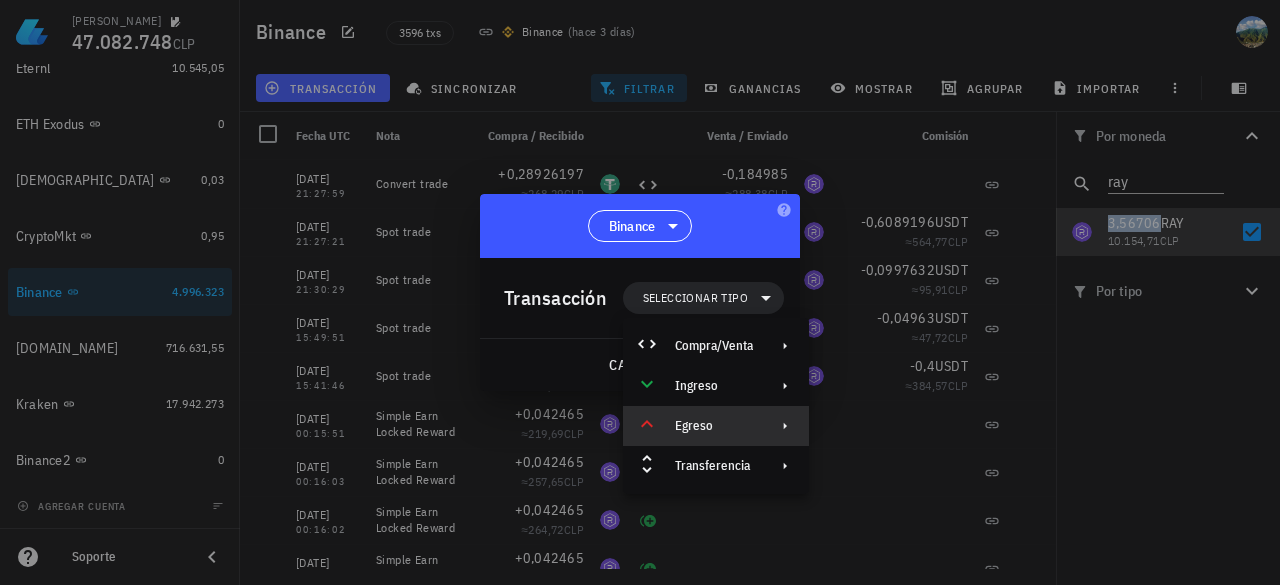 click on "Egreso" at bounding box center (714, 426) 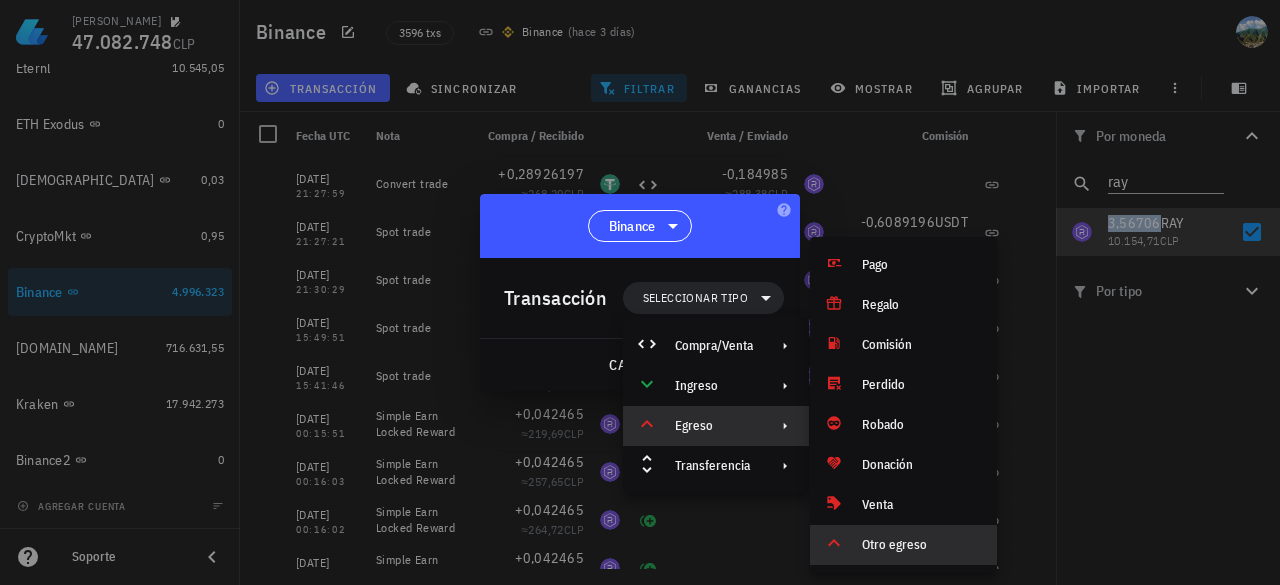 click on "Otro egreso" at bounding box center (903, 545) 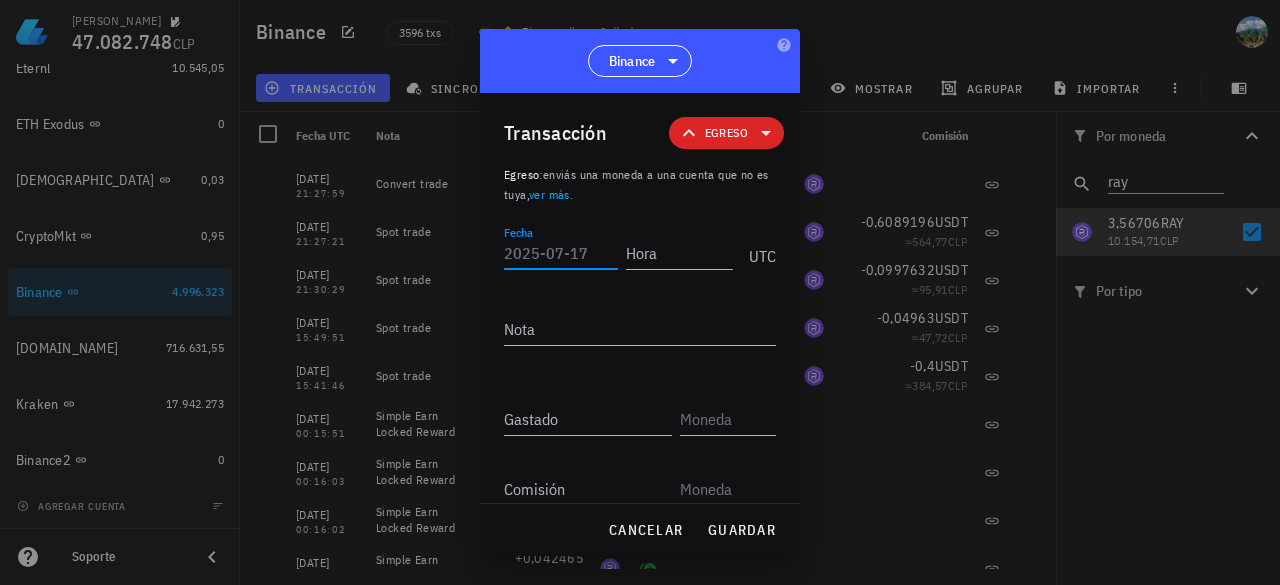 click on "Fecha" at bounding box center [561, 253] 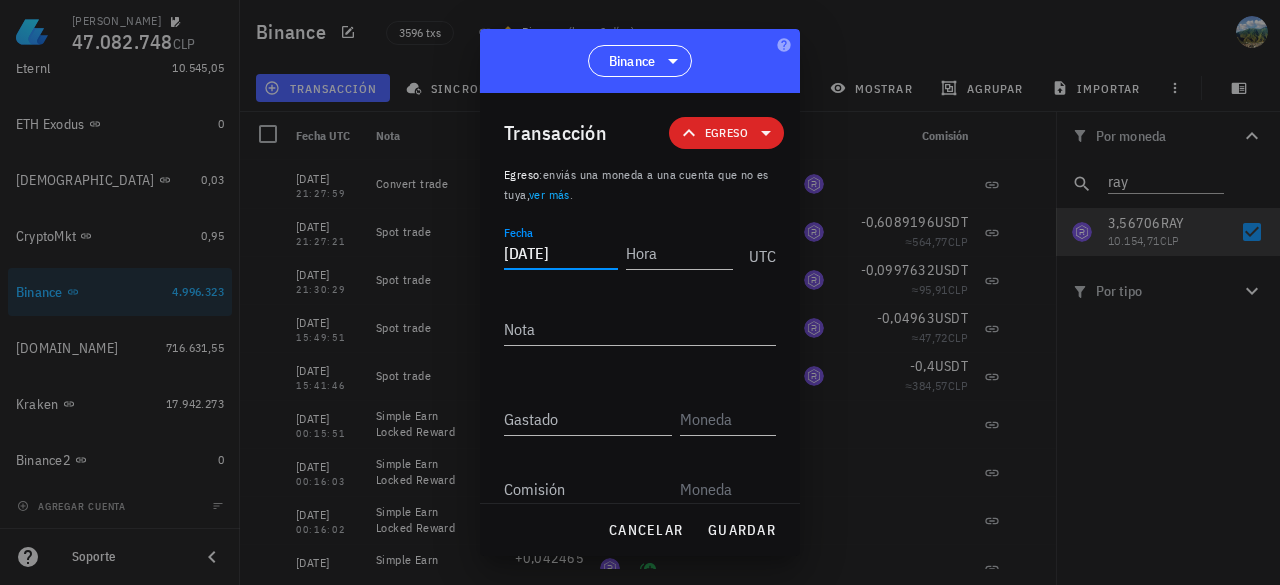 type on "[DATE]" 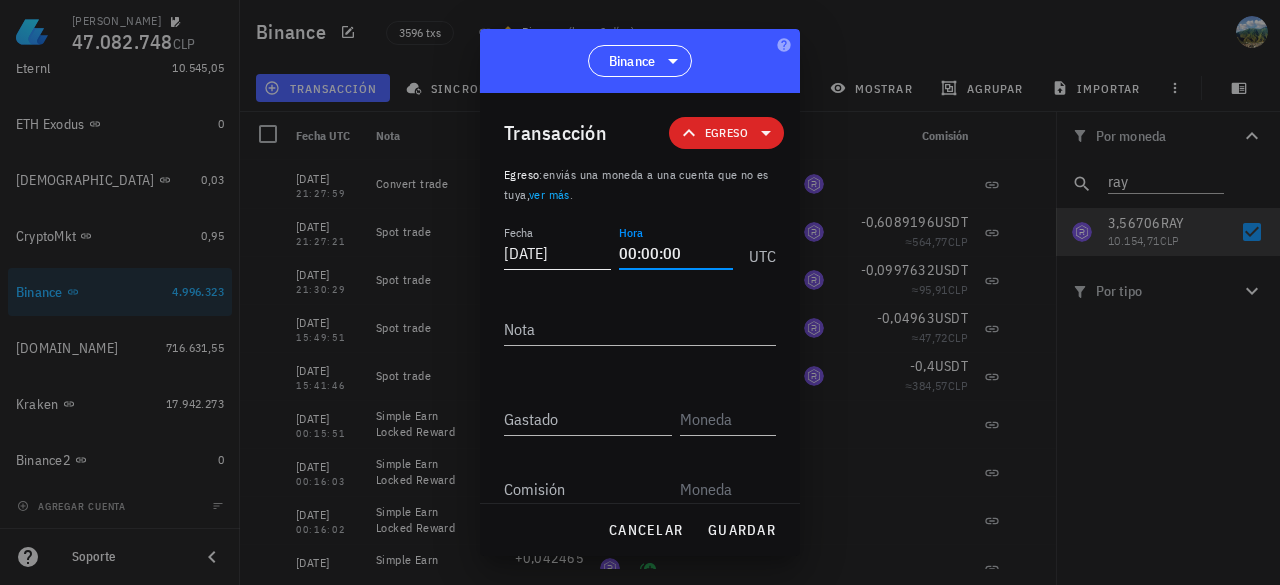 type on "00:00:00" 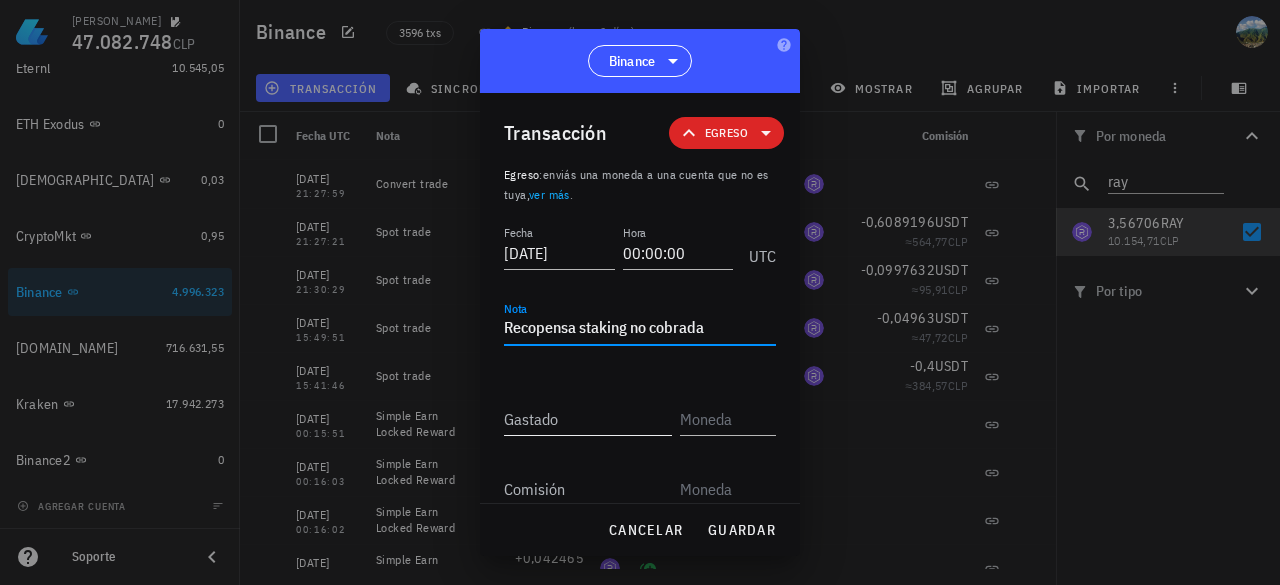 type on "Recopensa staking no cobrada" 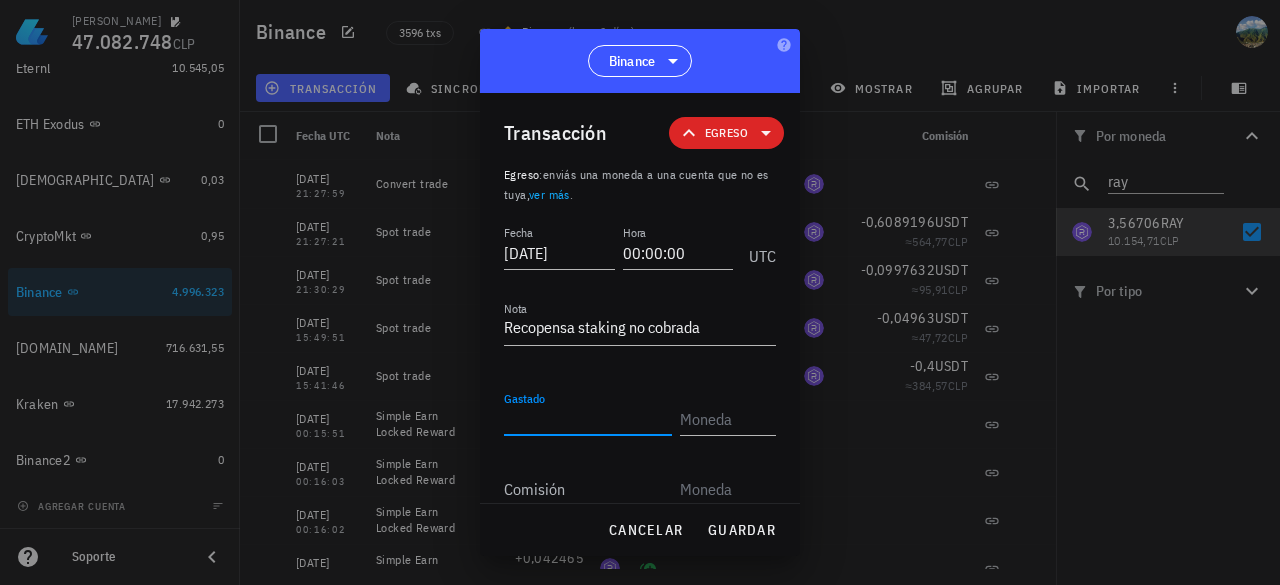 paste on "3,56706" 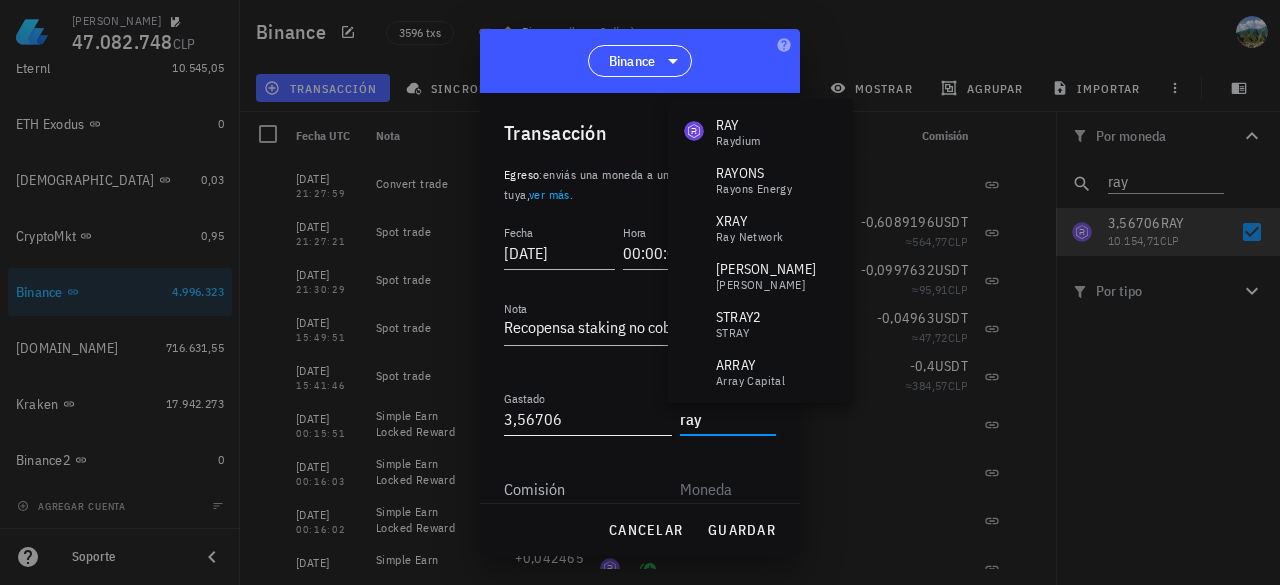click on "3,56706" at bounding box center (588, 419) 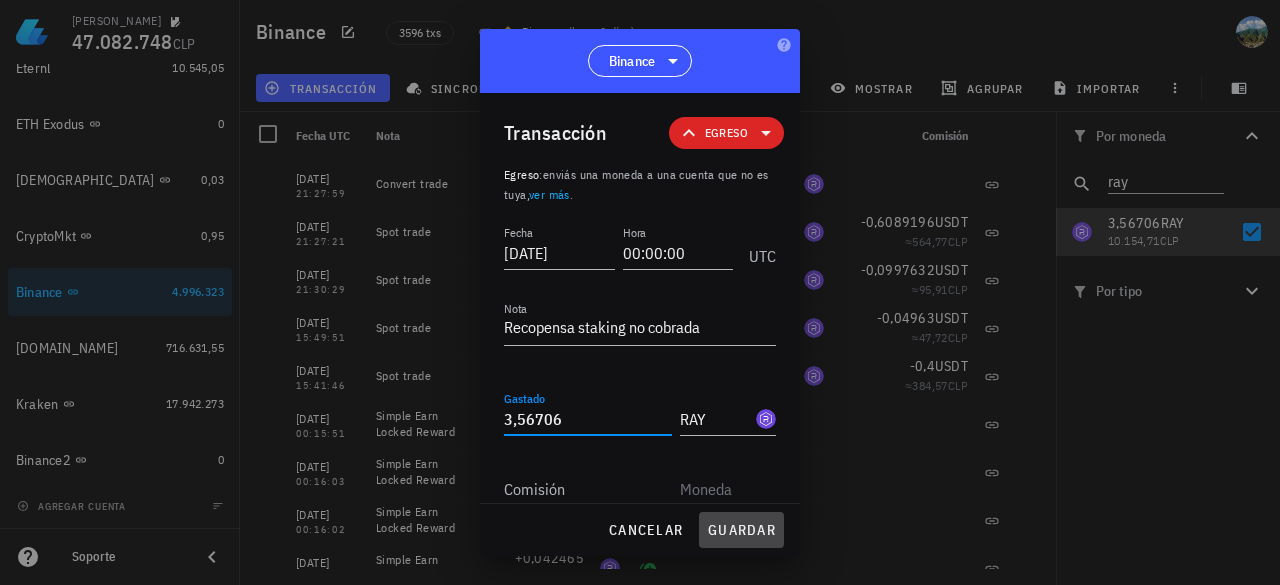 click on "guardar" at bounding box center [741, 530] 